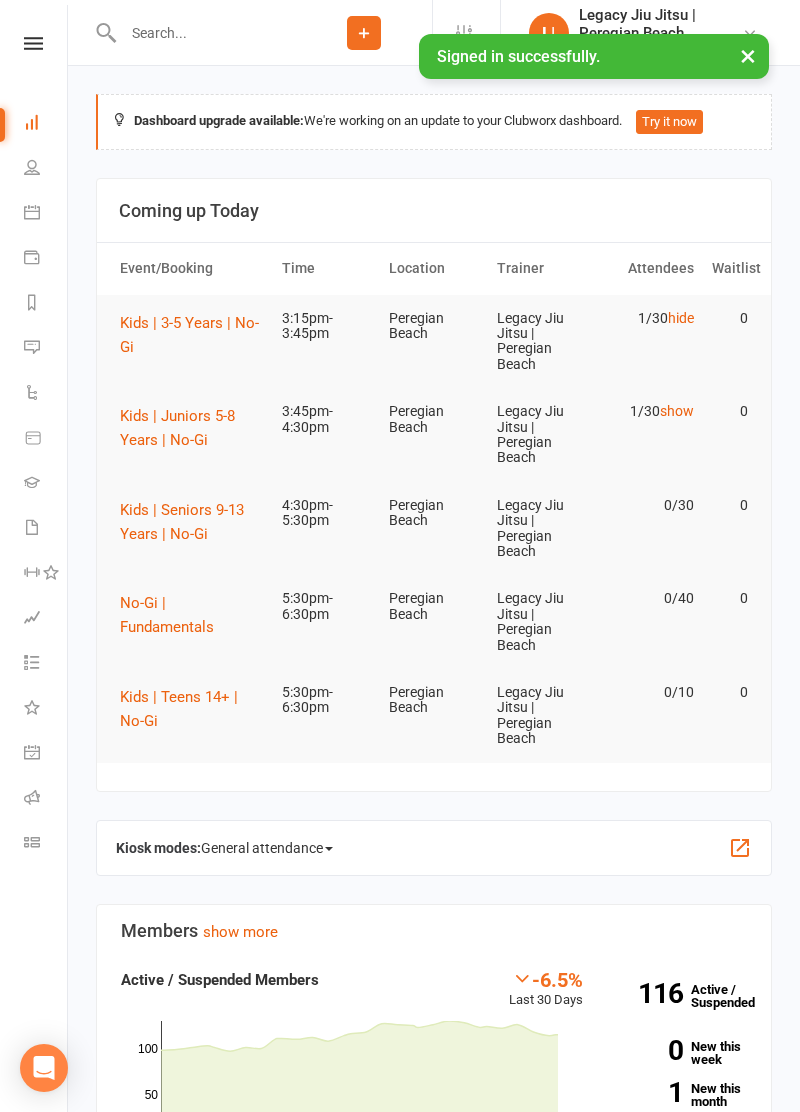 scroll, scrollTop: 0, scrollLeft: 0, axis: both 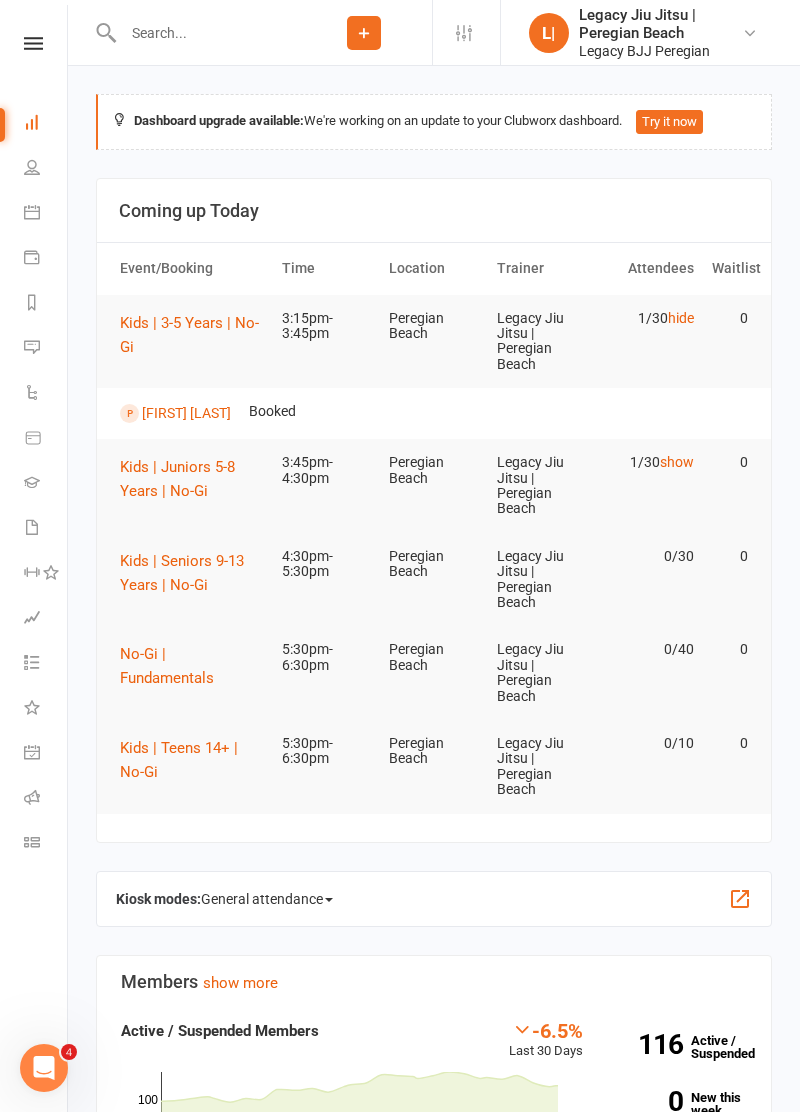 click on "hide" at bounding box center [681, 318] 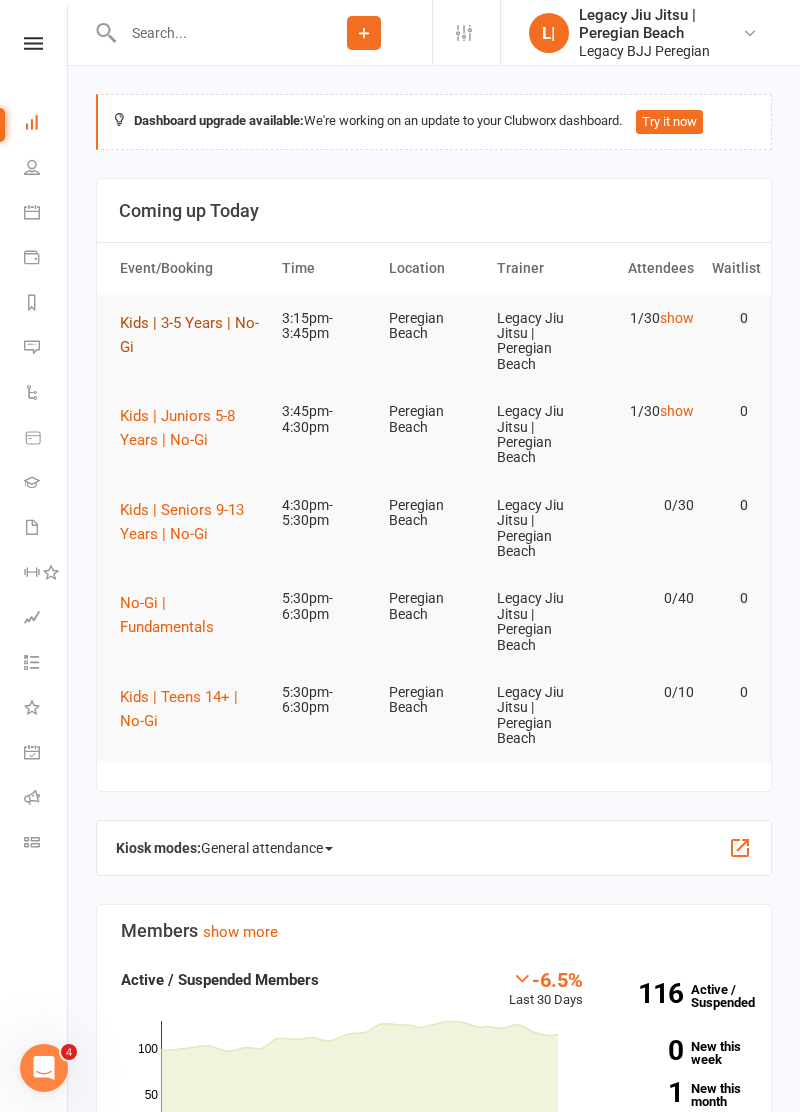 click on "Kids | 3-5 Years | No-Gi" at bounding box center (189, 335) 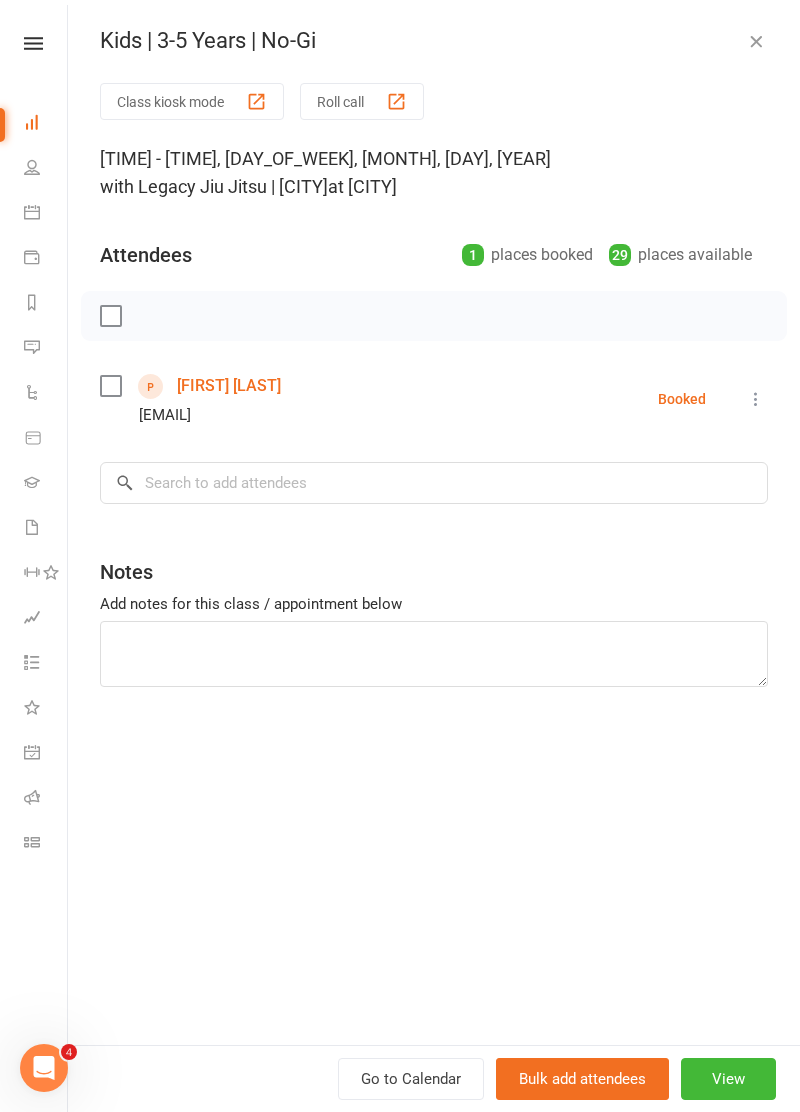 click on "Class kiosk mode" at bounding box center (192, 101) 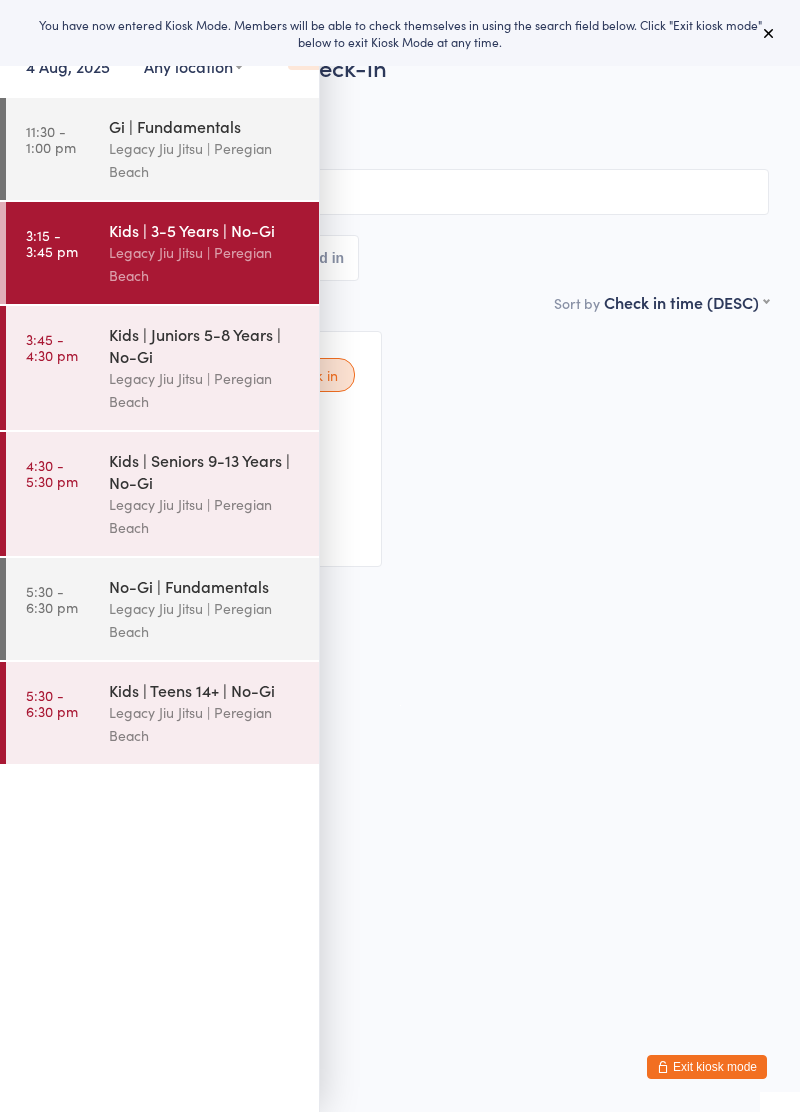 scroll, scrollTop: 0, scrollLeft: 0, axis: both 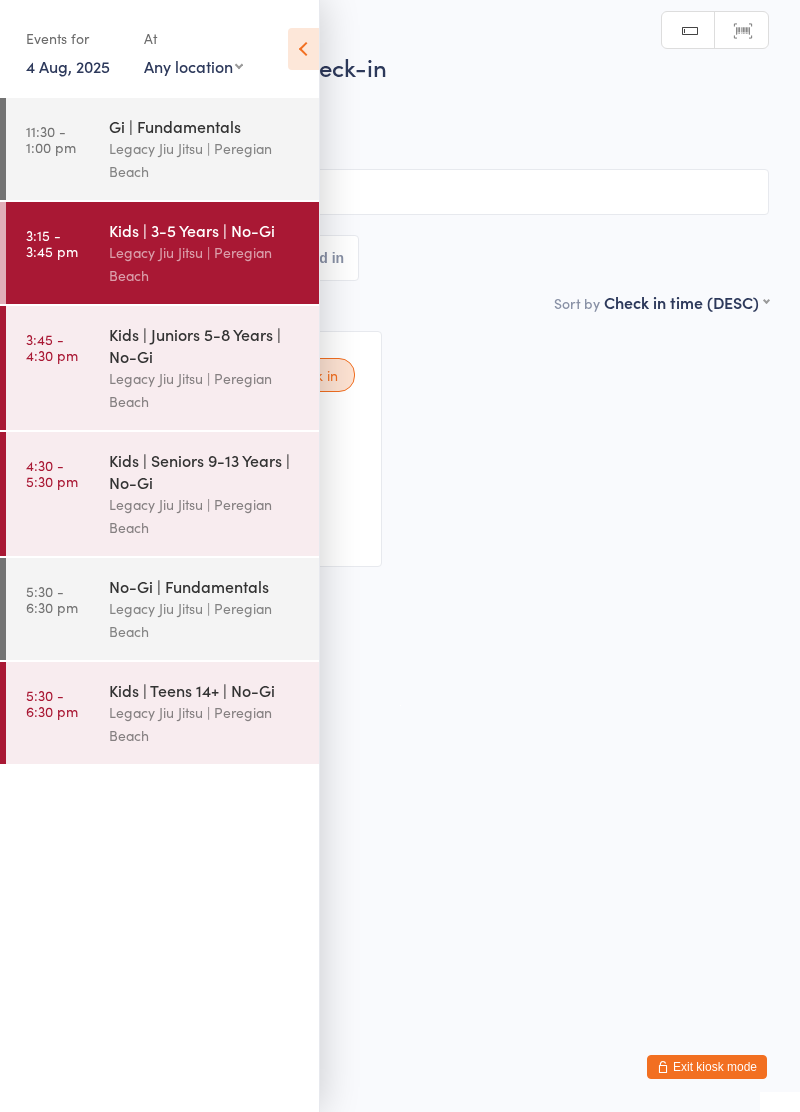 click at bounding box center (303, 49) 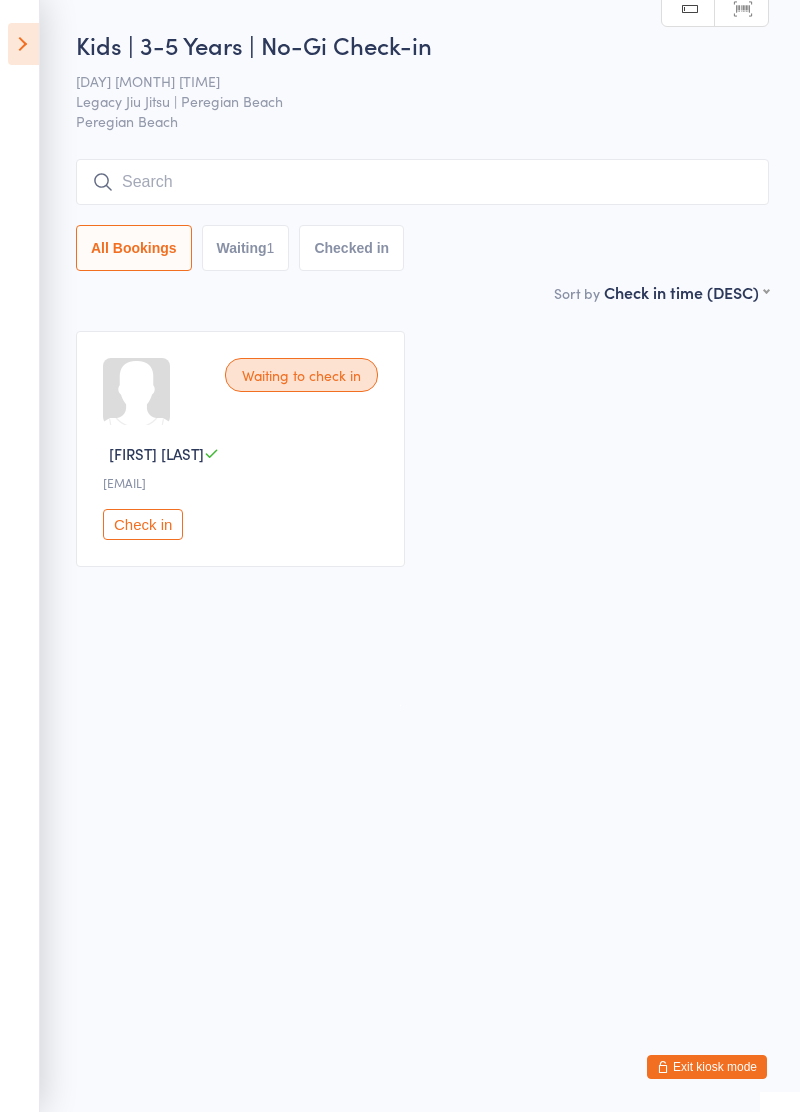 click at bounding box center (23, 44) 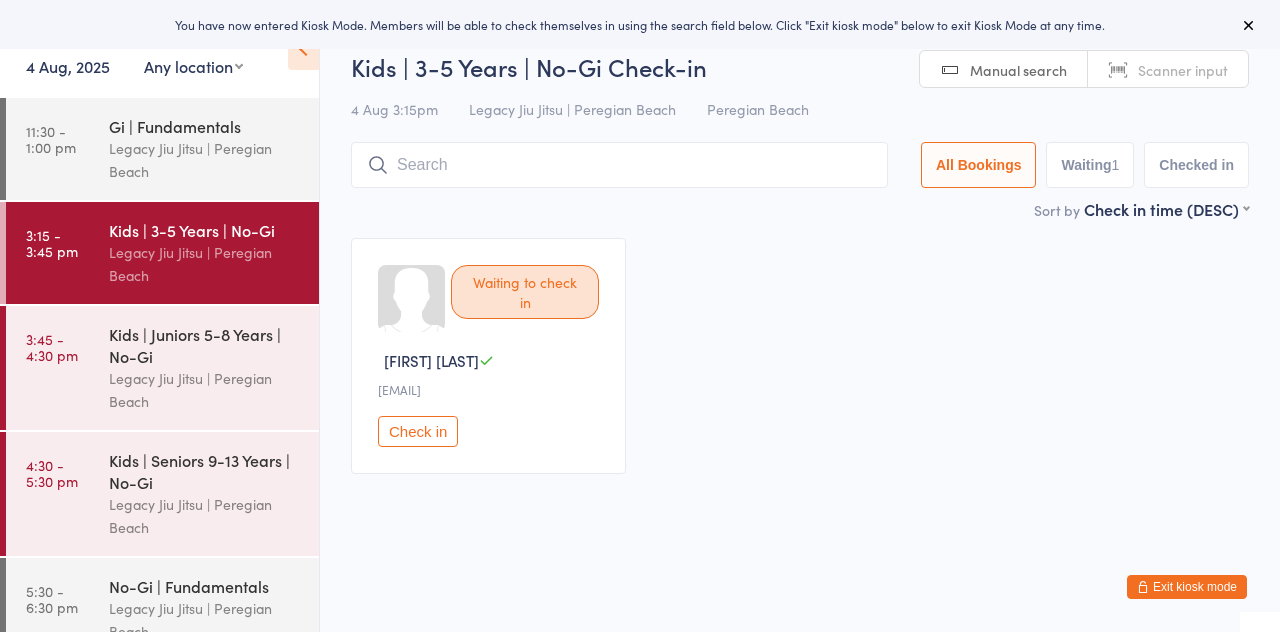 scroll, scrollTop: 0, scrollLeft: 0, axis: both 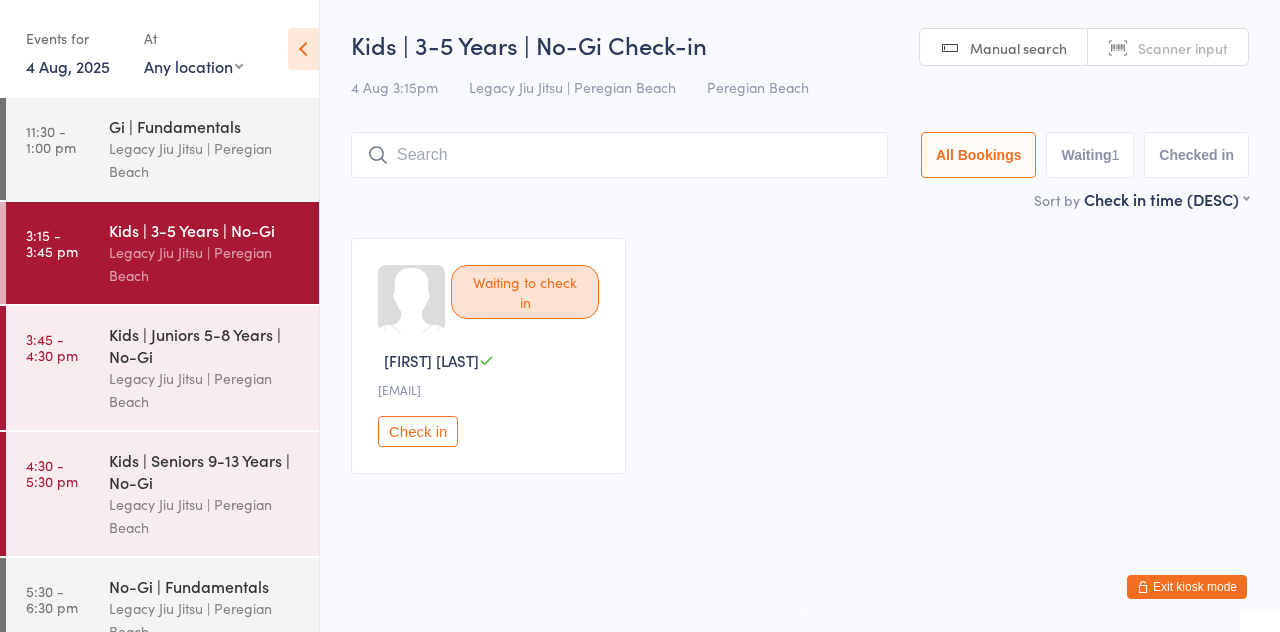 click at bounding box center [619, 155] 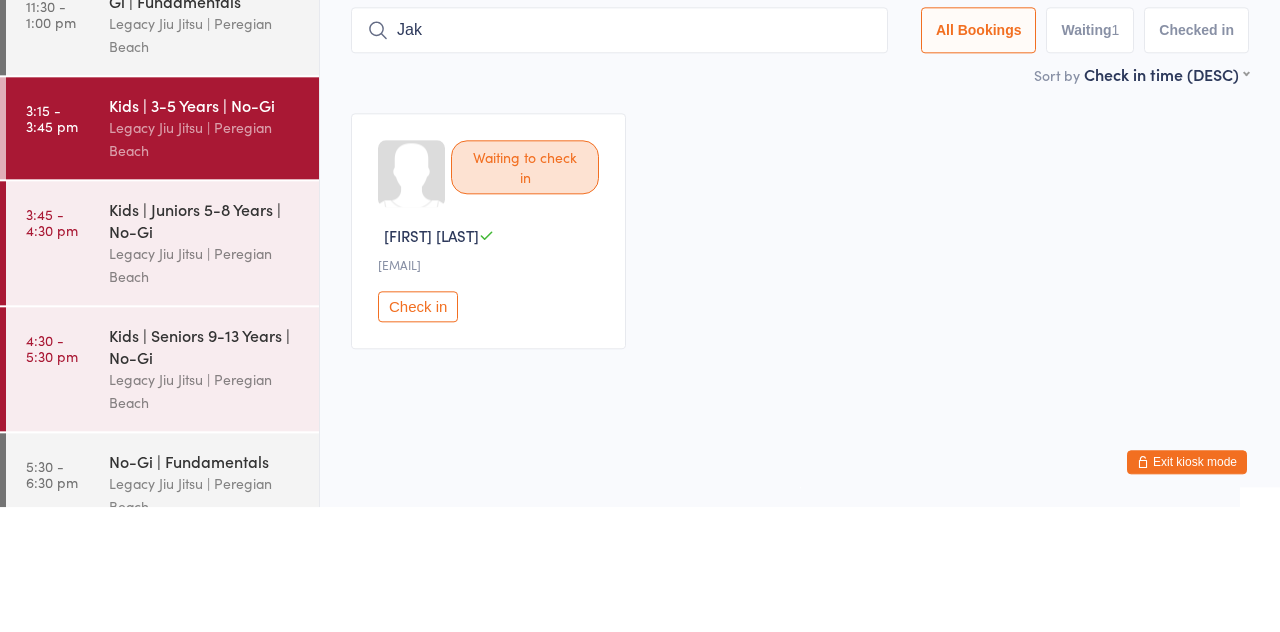 type on "Jak" 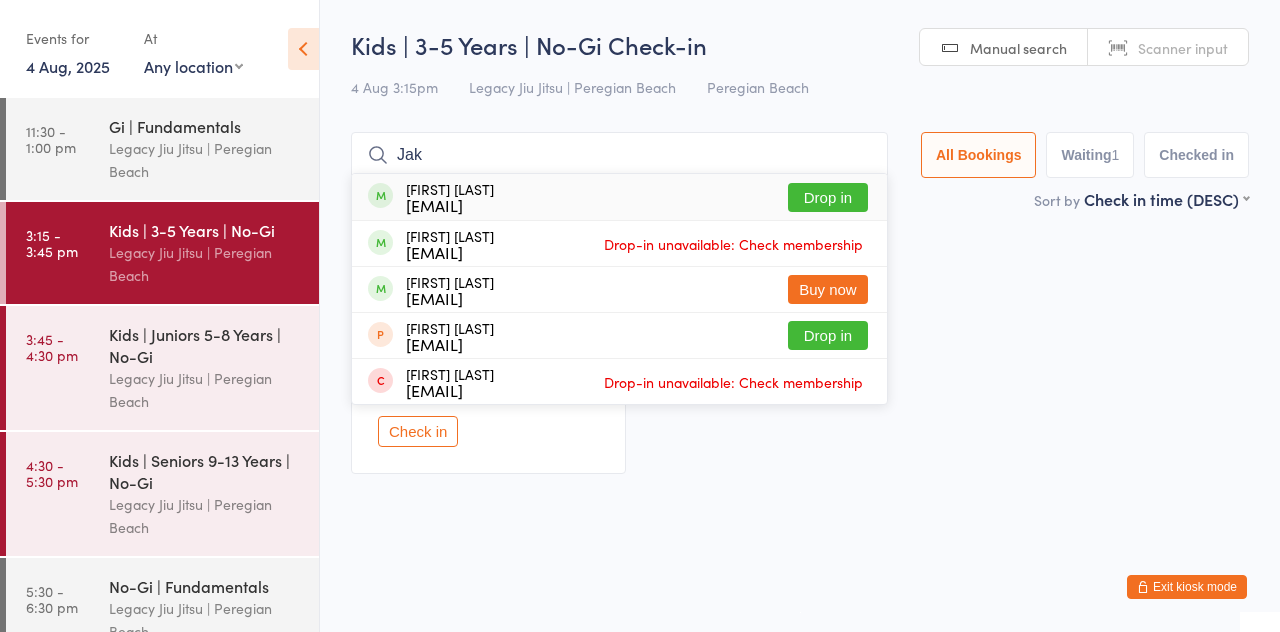 click on "Drop in" at bounding box center [828, 197] 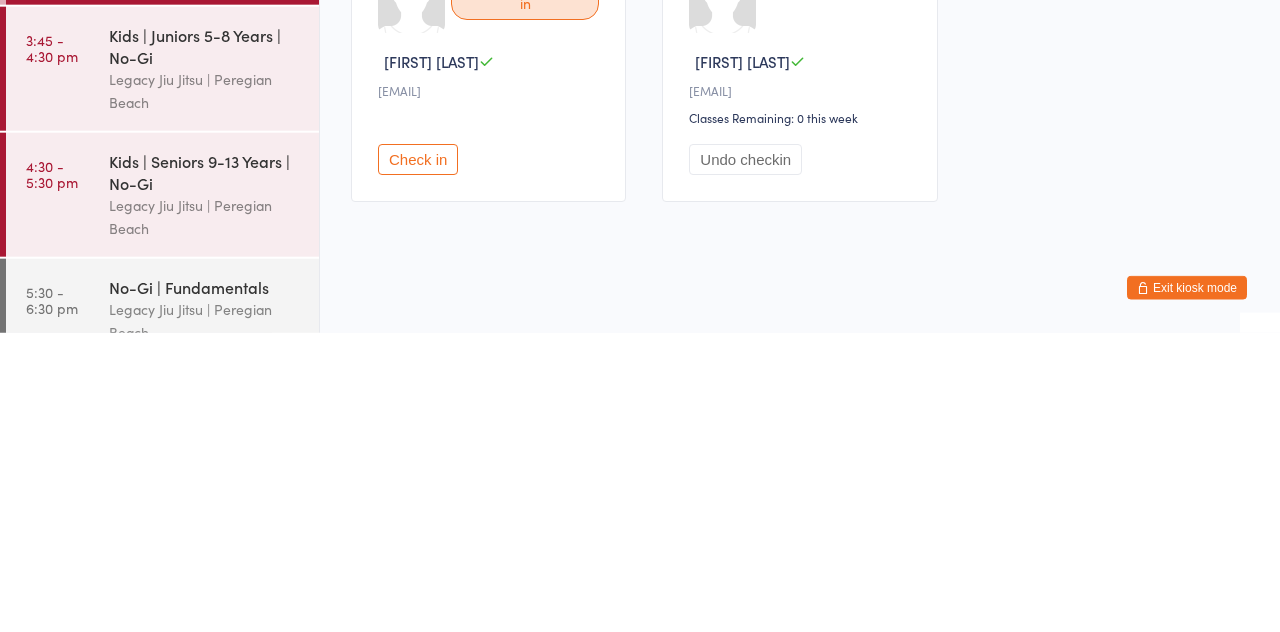scroll, scrollTop: 8, scrollLeft: 0, axis: vertical 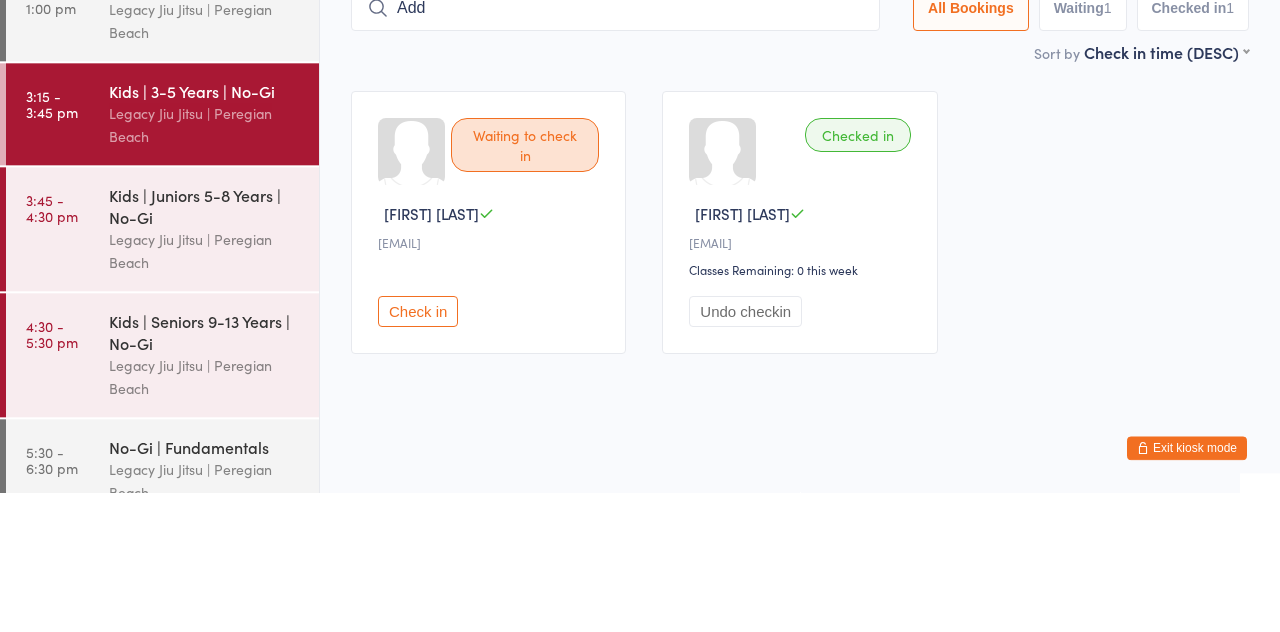type on "Addi" 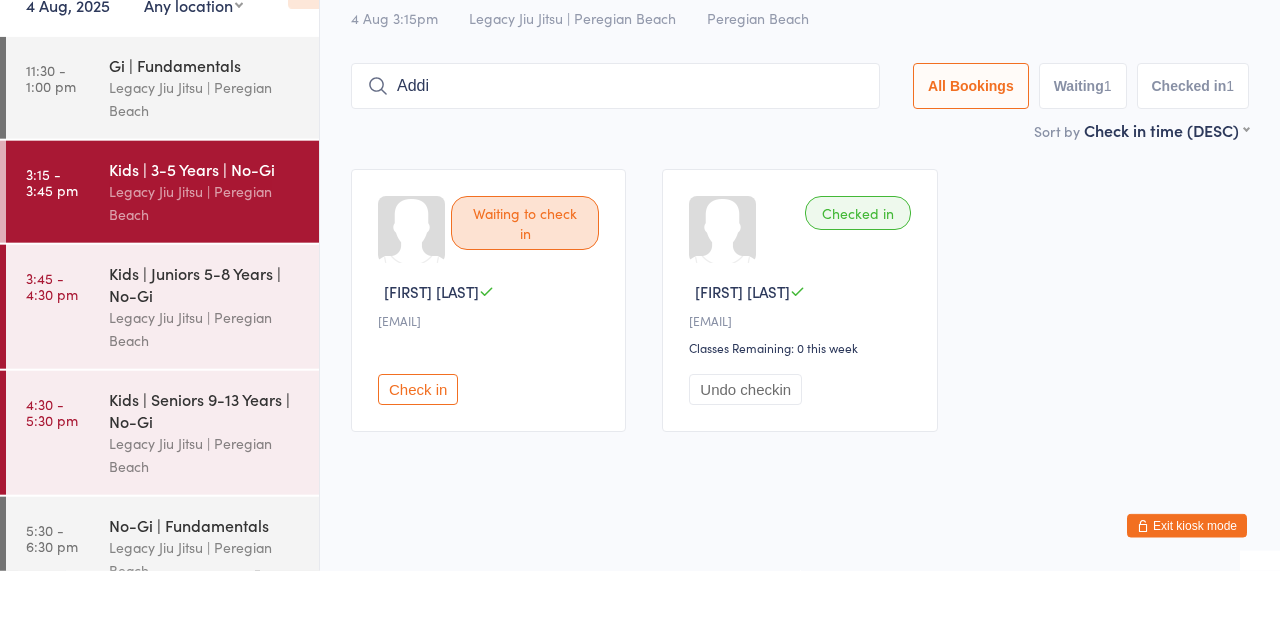 scroll, scrollTop: 0, scrollLeft: 0, axis: both 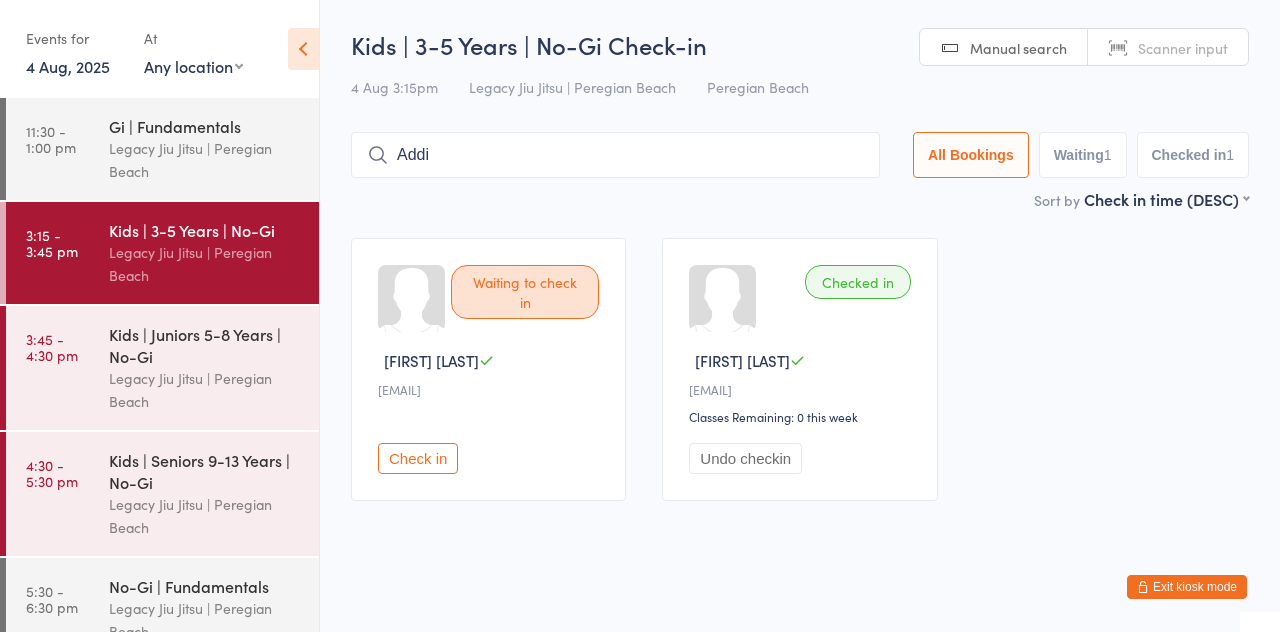click on "Legacy Jiu Jitsu | Peregian Beach" at bounding box center (205, 264) 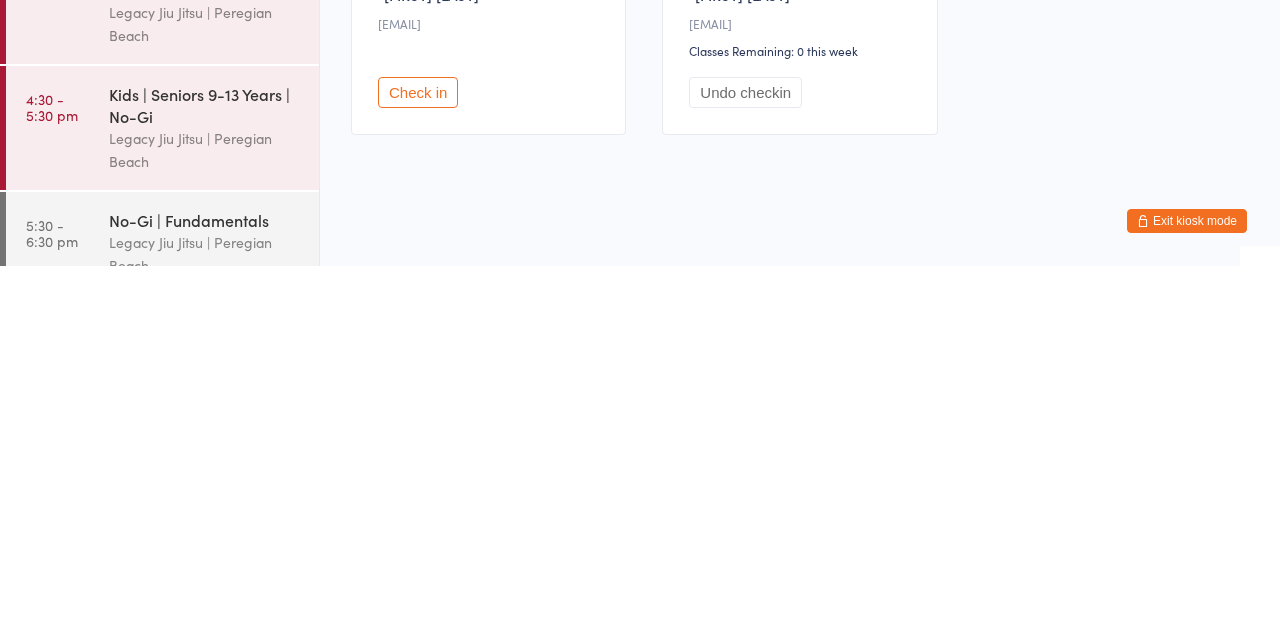 scroll, scrollTop: 8, scrollLeft: 0, axis: vertical 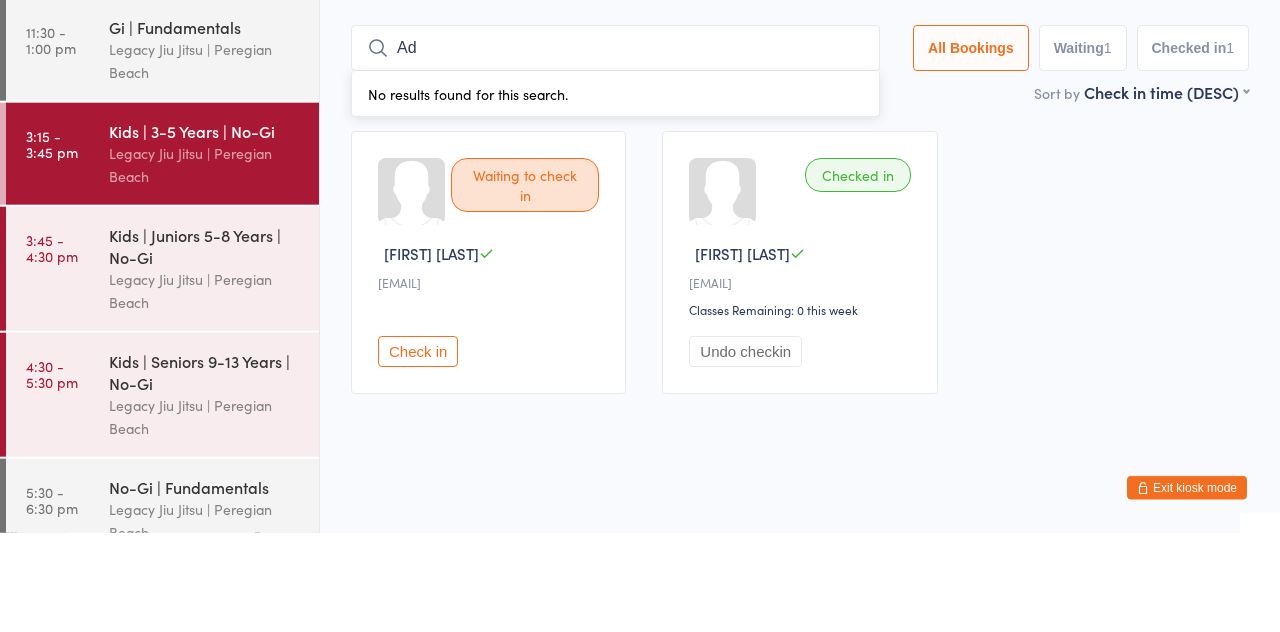 type on "A" 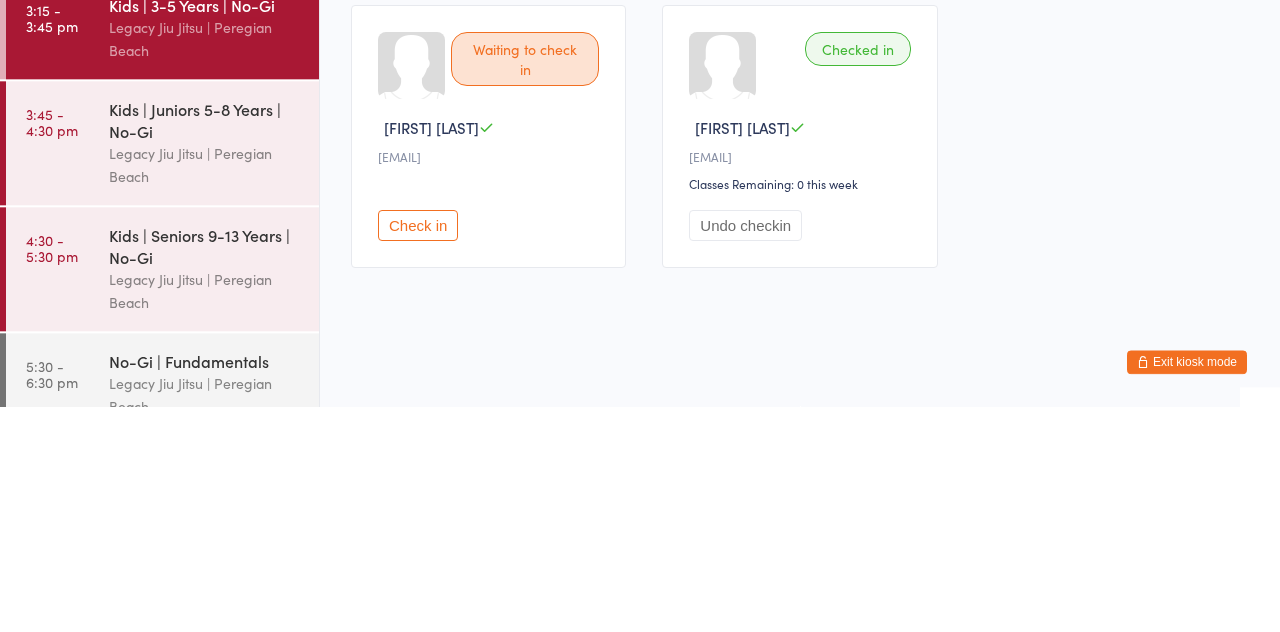 scroll, scrollTop: 0, scrollLeft: 0, axis: both 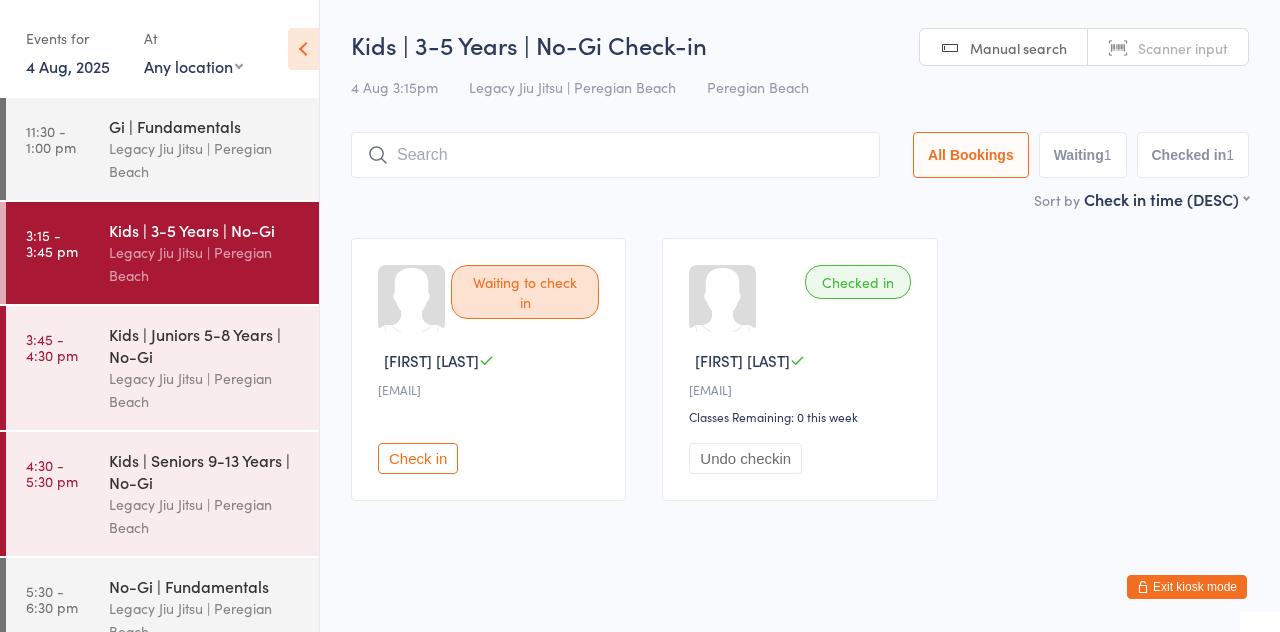 click at bounding box center (615, 155) 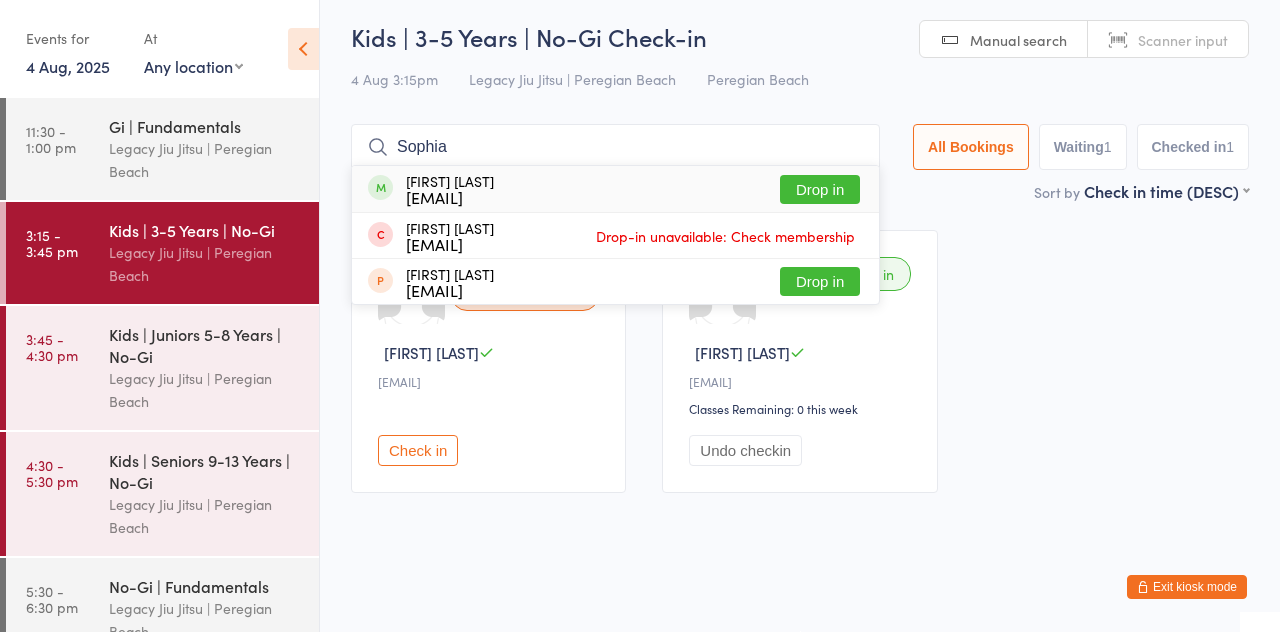 type on "Sophia" 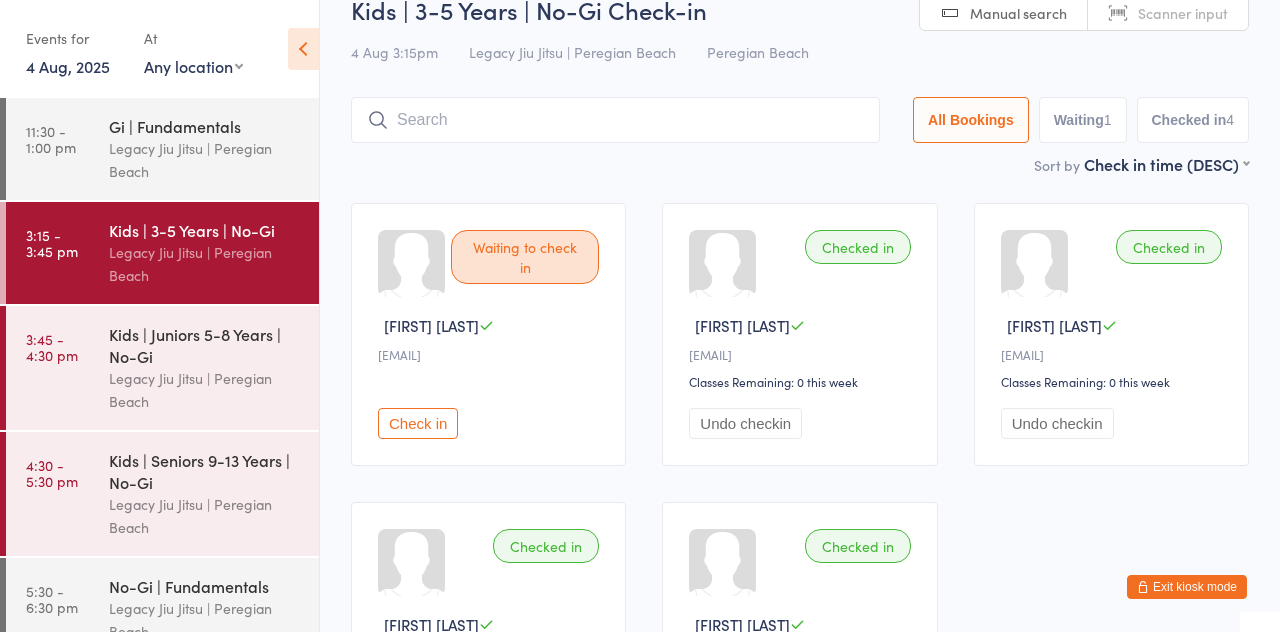 scroll, scrollTop: 0, scrollLeft: 0, axis: both 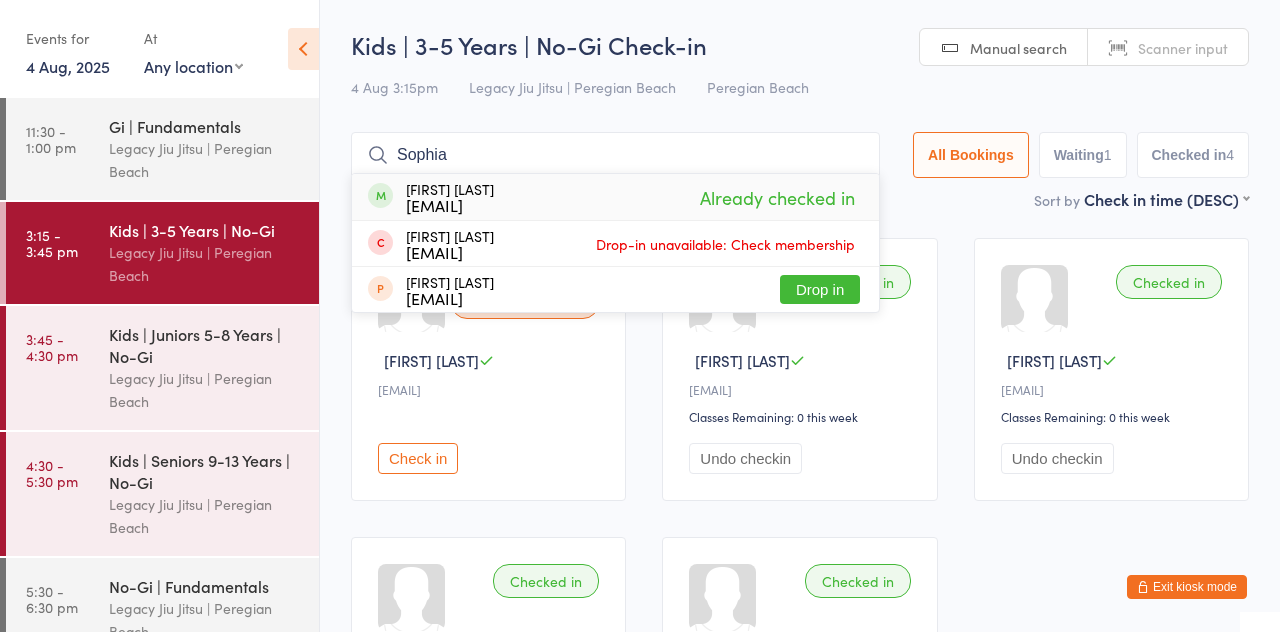 type on "Sophia" 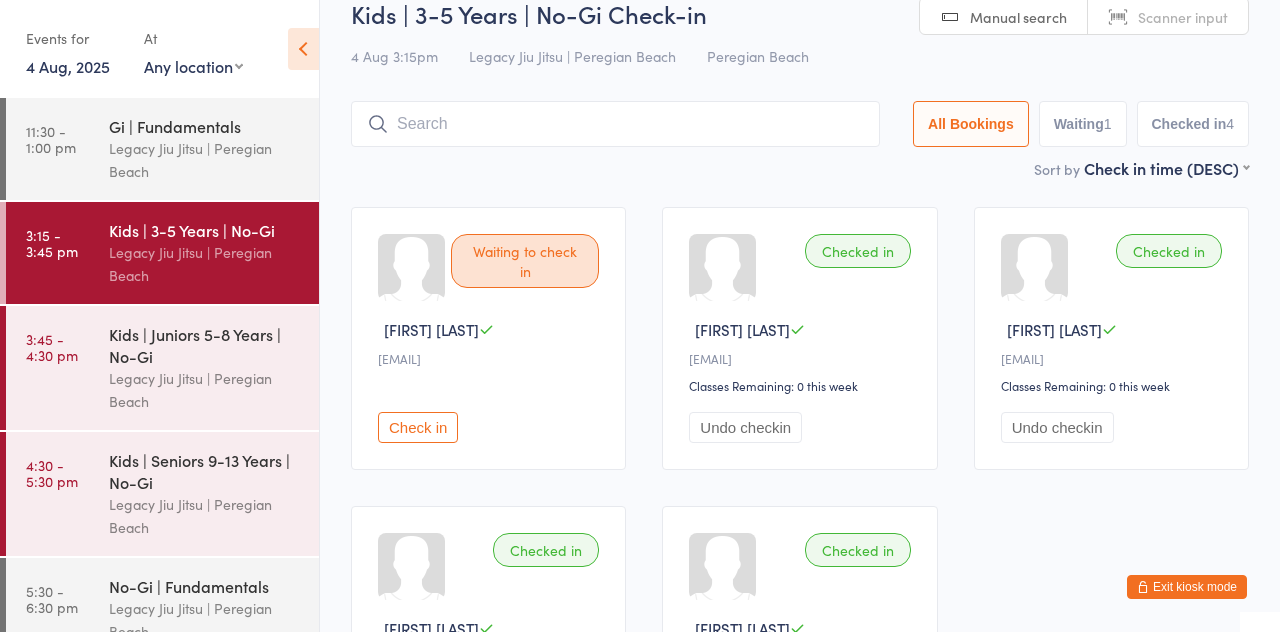 scroll, scrollTop: 0, scrollLeft: 0, axis: both 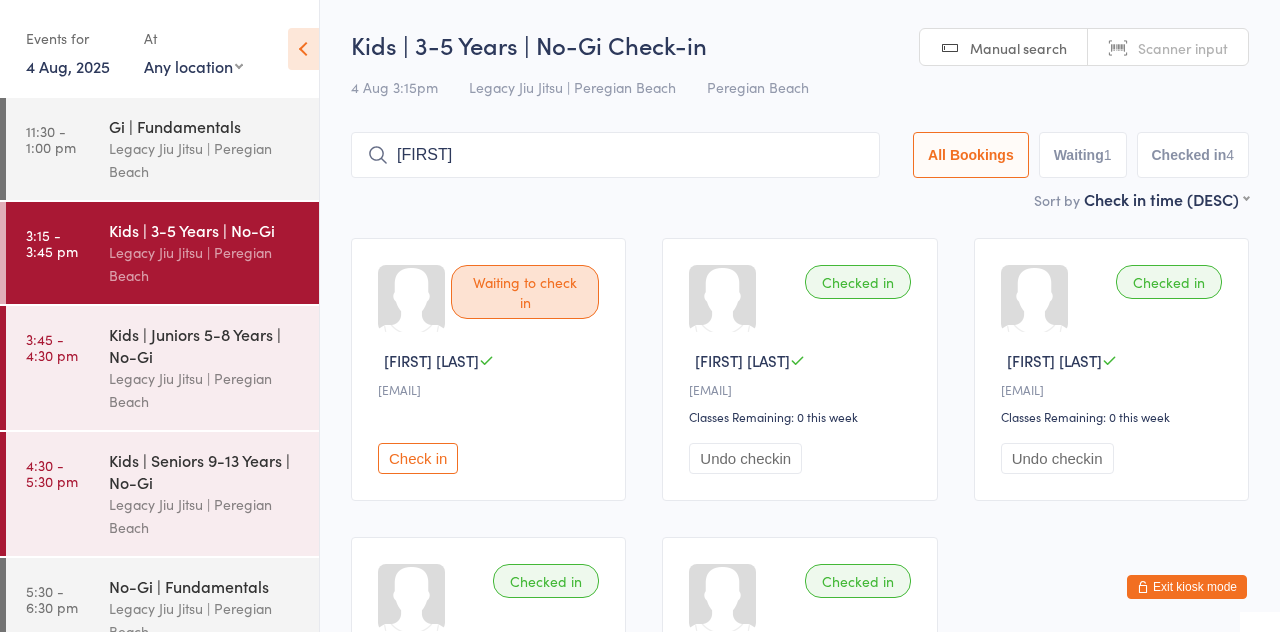 type on "[FIRST]" 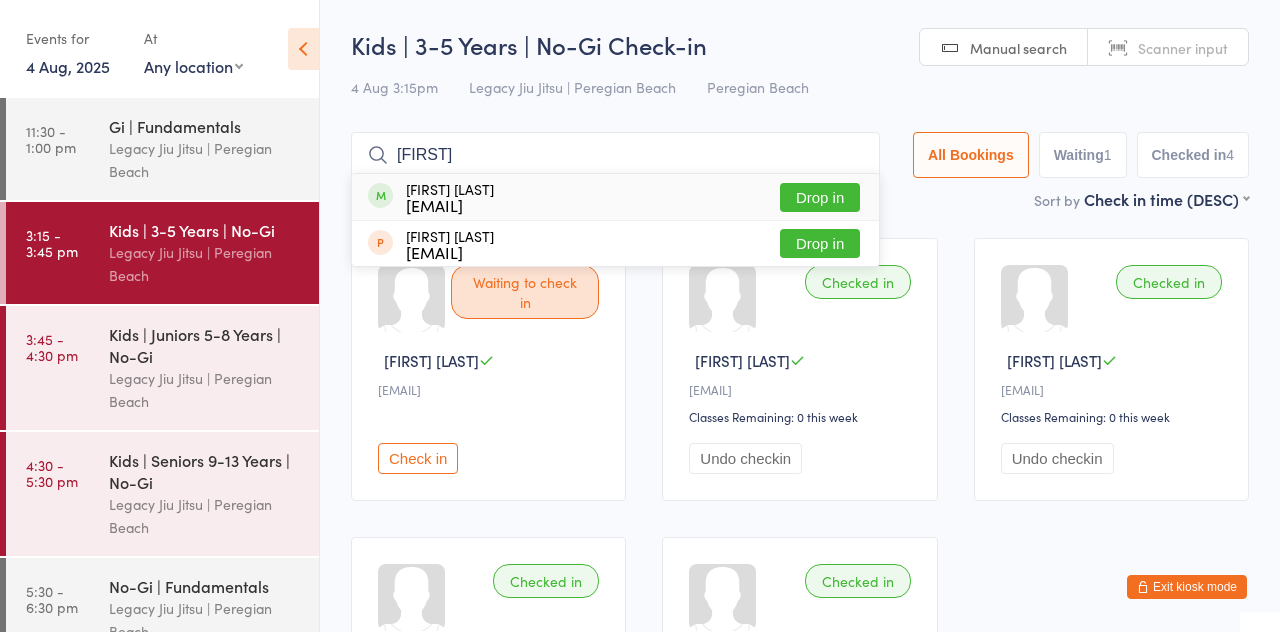 click on "[FIRST] [LAST] [EMAIL] Drop in" at bounding box center [615, 243] 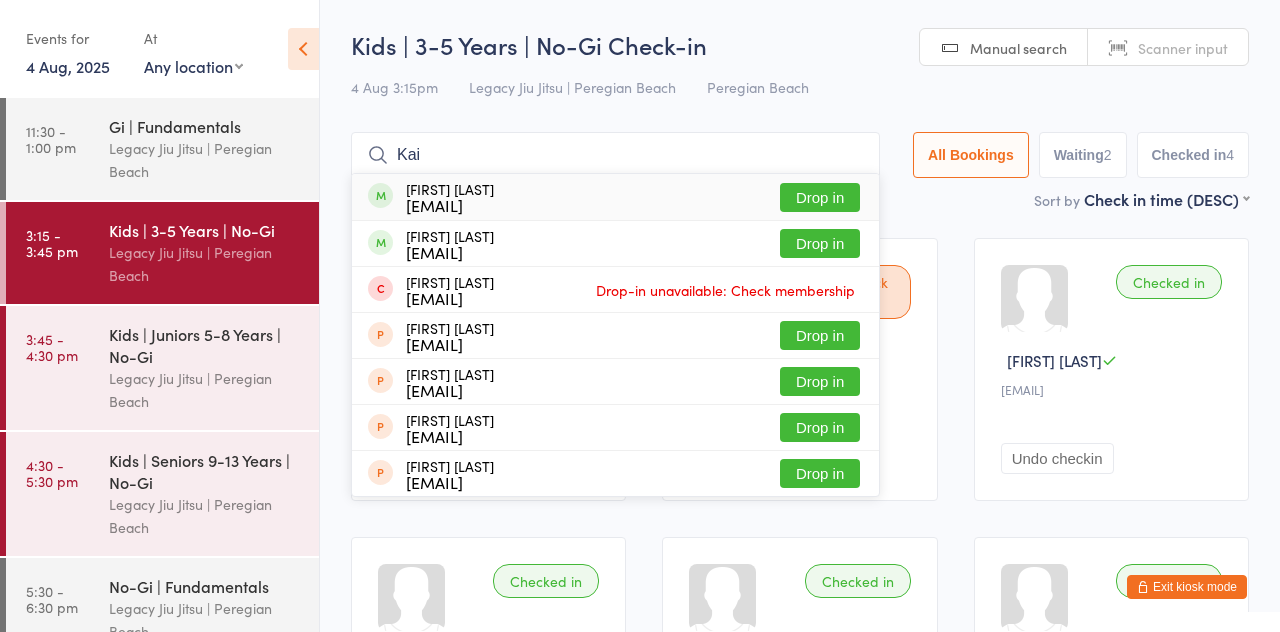 type on "Kai" 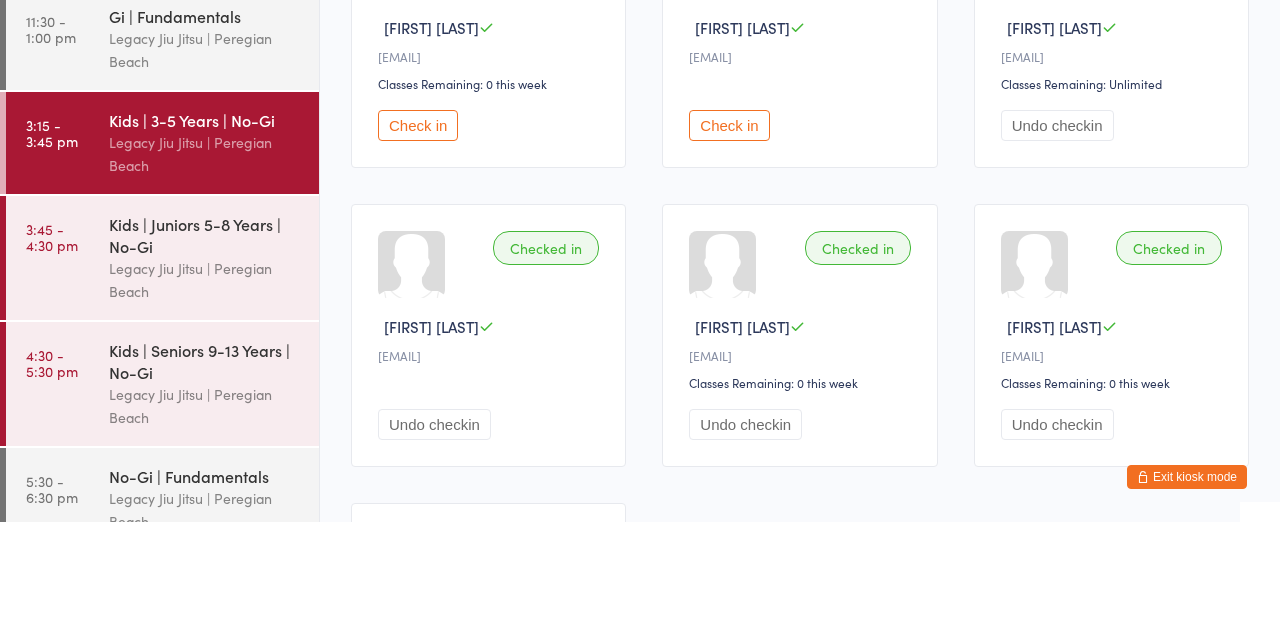scroll, scrollTop: 223, scrollLeft: 0, axis: vertical 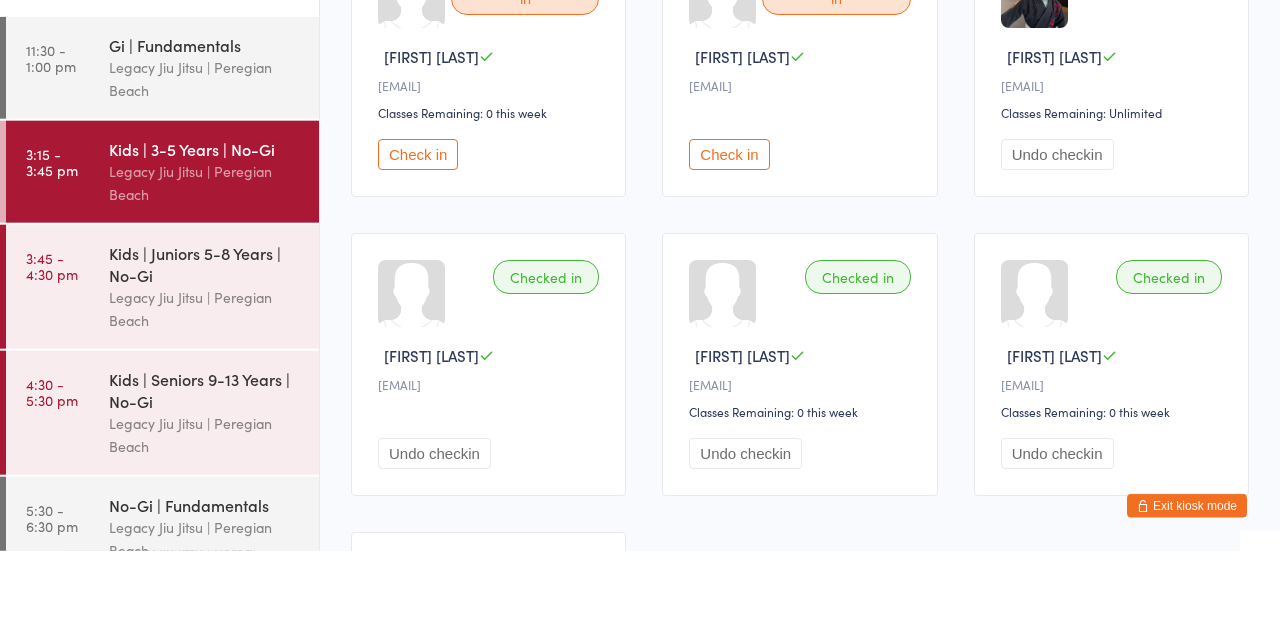 click on "Undo checkin" at bounding box center (1057, 235) 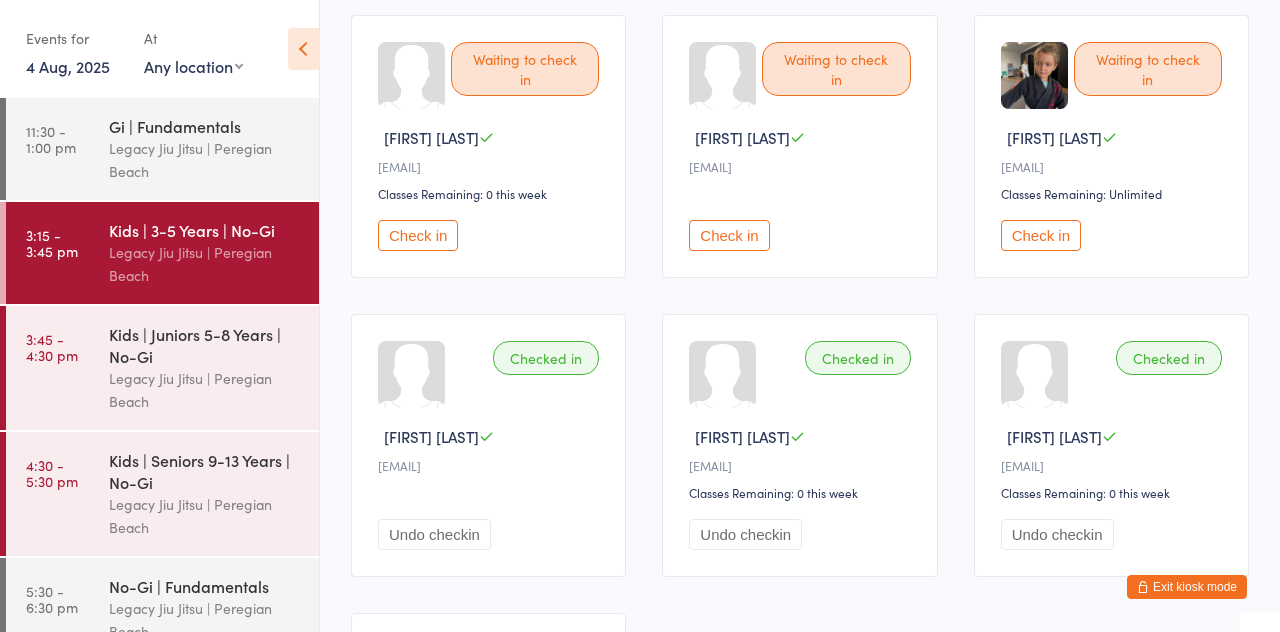 click on "Undo checkin" at bounding box center [434, 534] 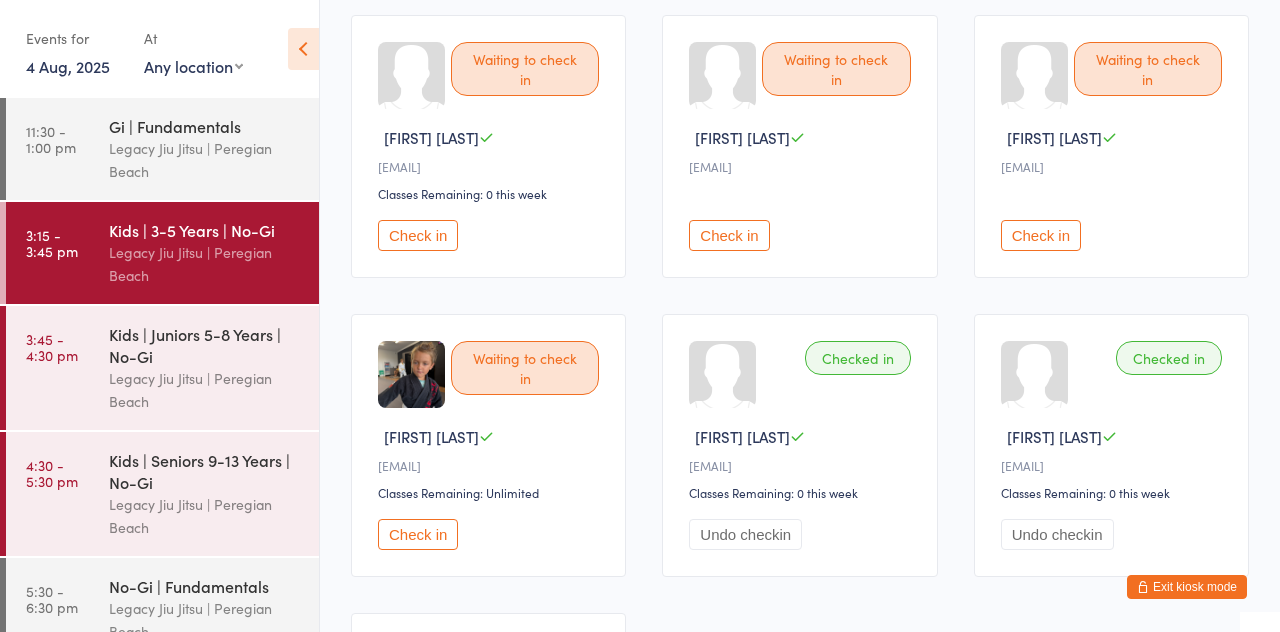 click on "Legacy Jiu Jitsu | Peregian Beach" at bounding box center (205, 390) 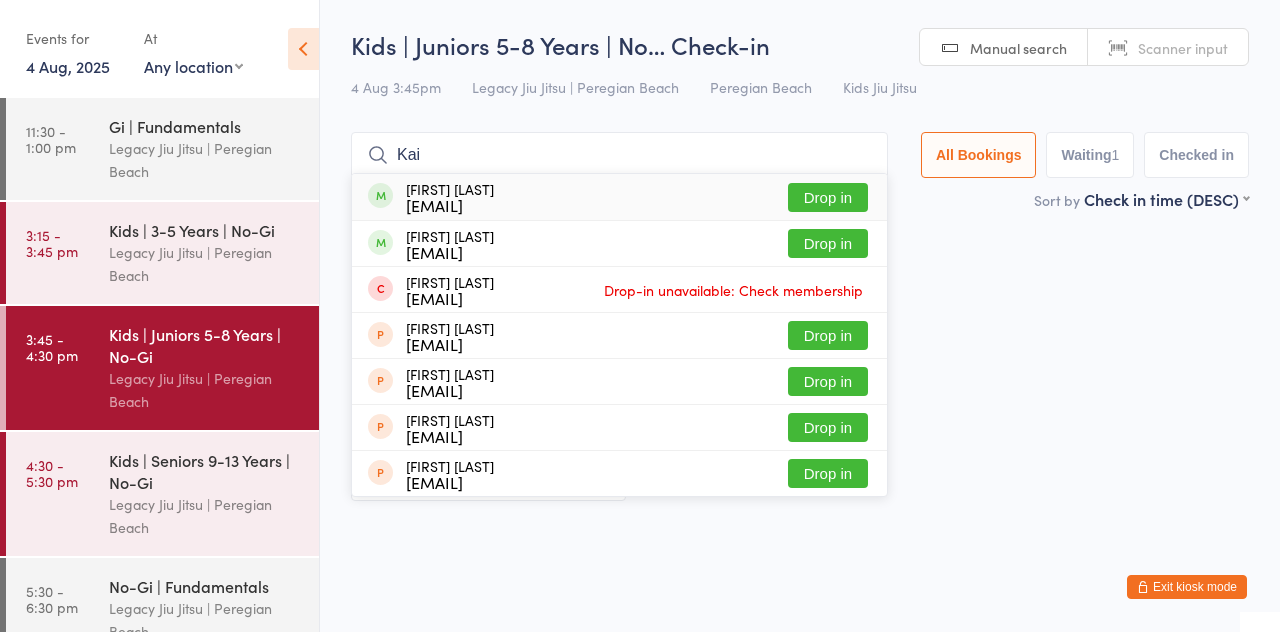 type on "Kai" 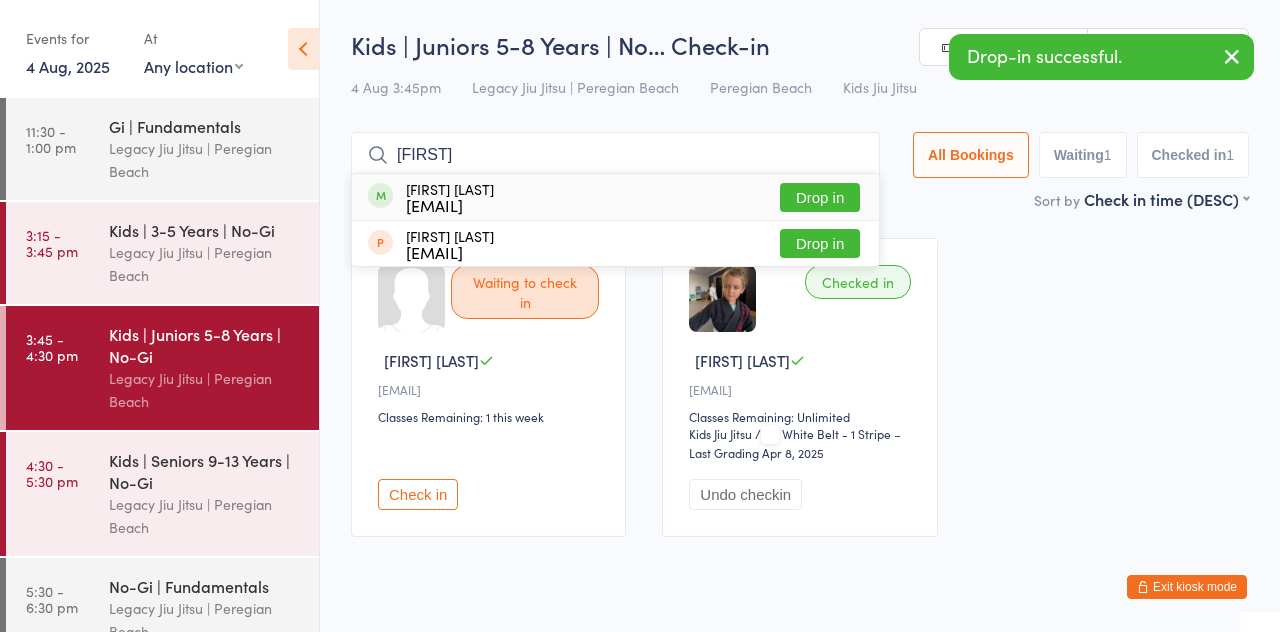 type on "[FIRST]" 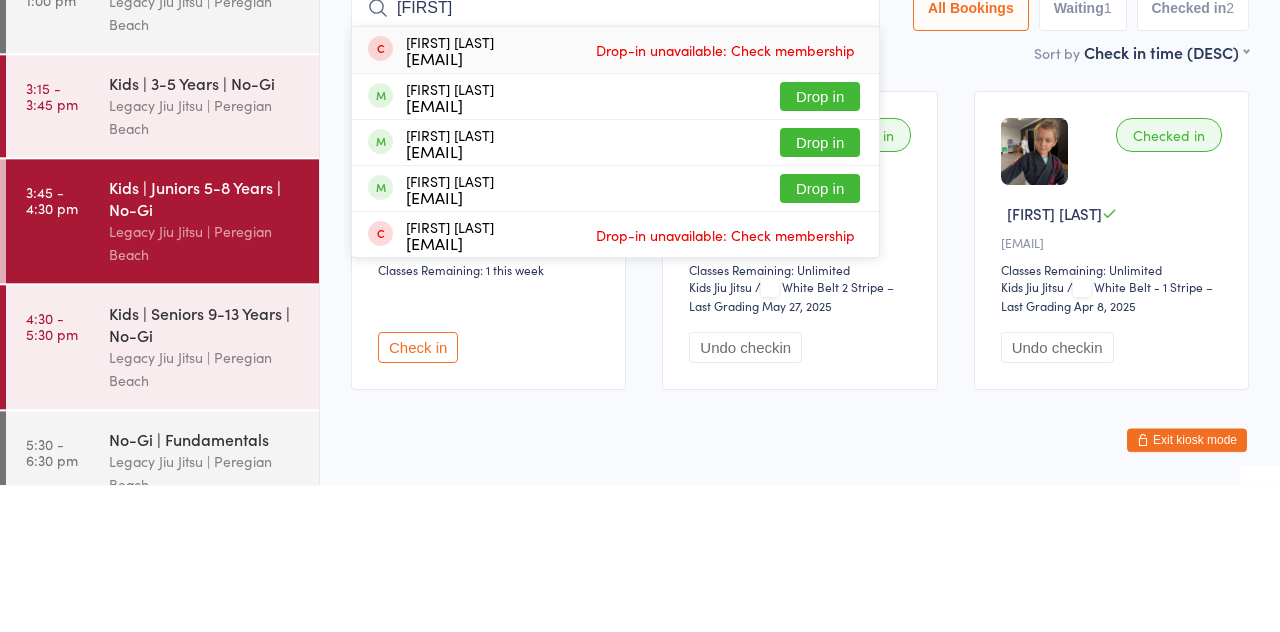 type on "[FIRST]" 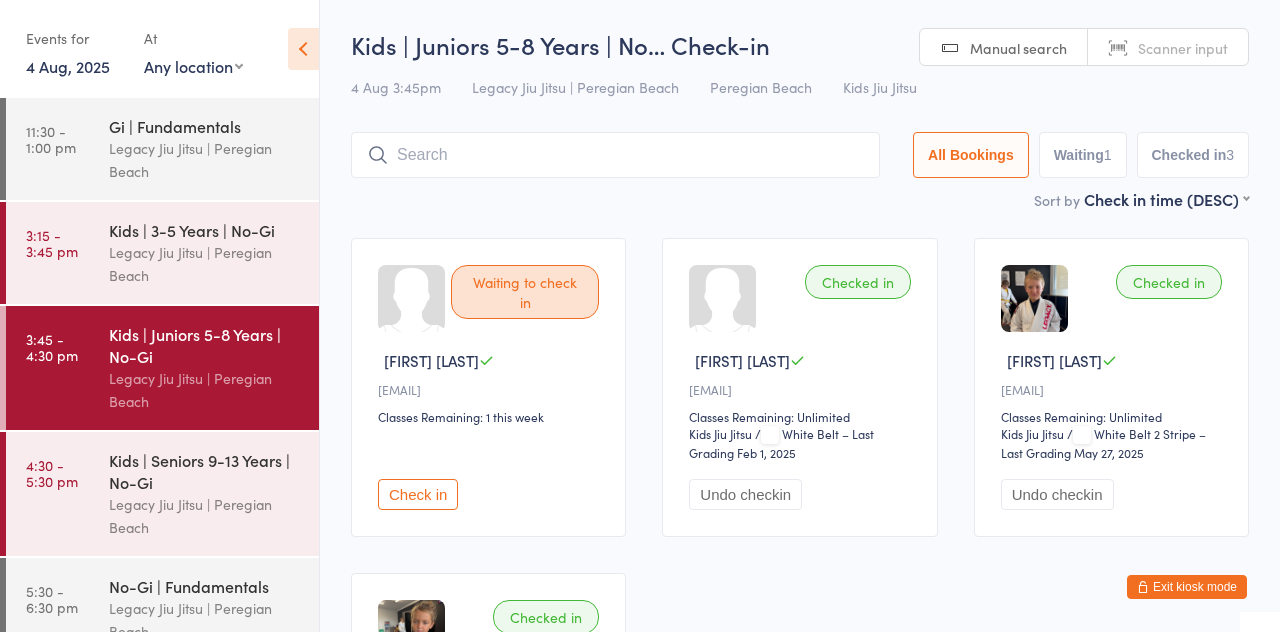 click at bounding box center [615, 155] 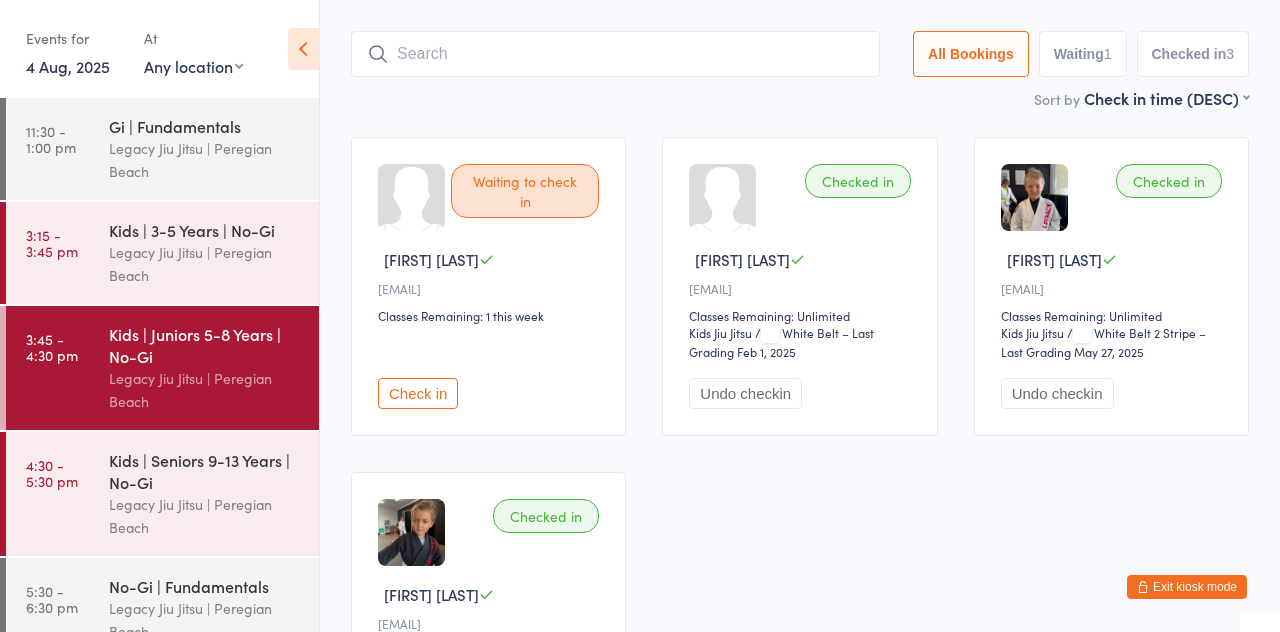 scroll, scrollTop: 133, scrollLeft: 0, axis: vertical 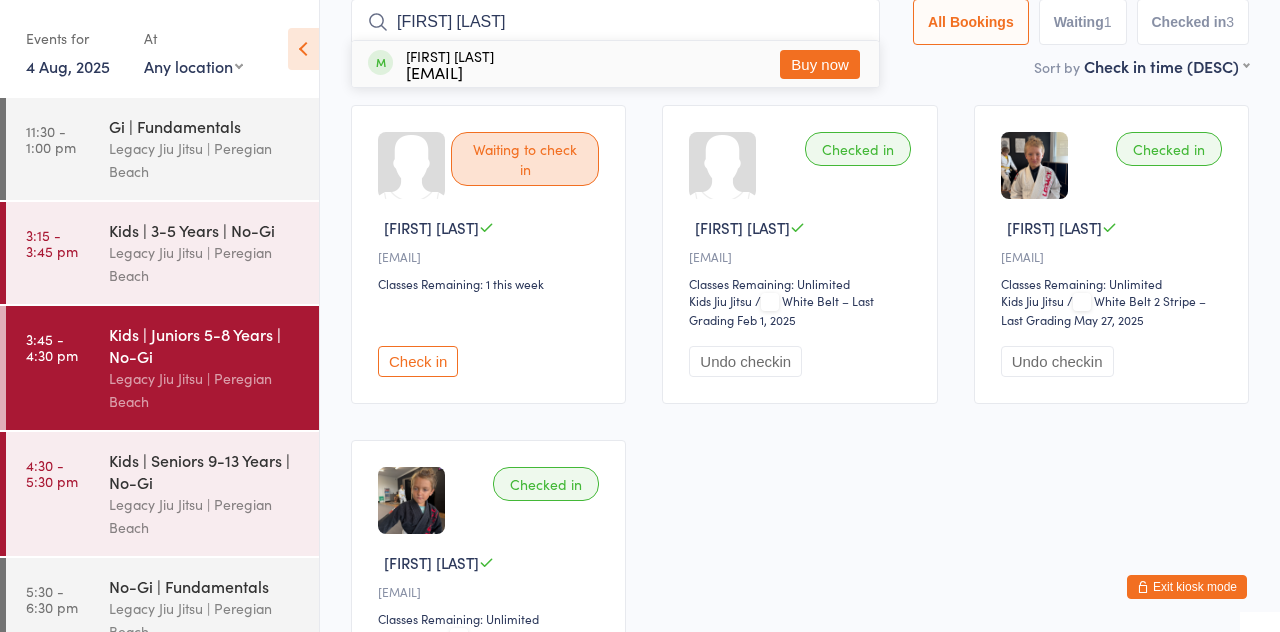 type on "[FIRST] [LAST]" 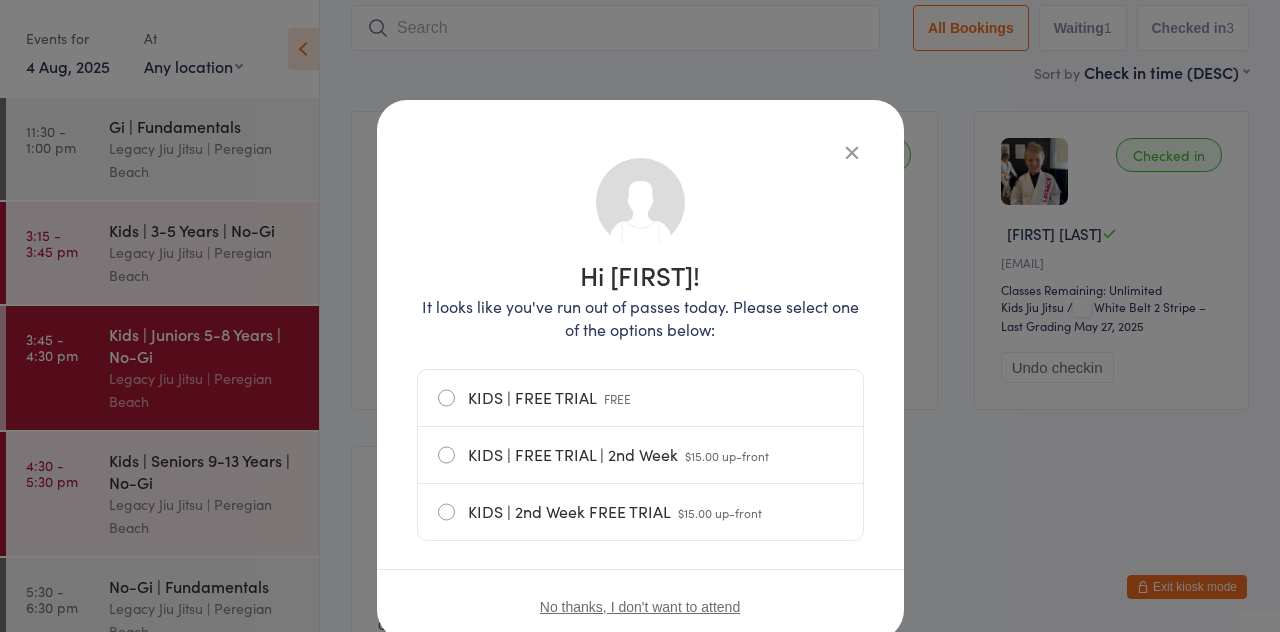 scroll, scrollTop: 28, scrollLeft: 0, axis: vertical 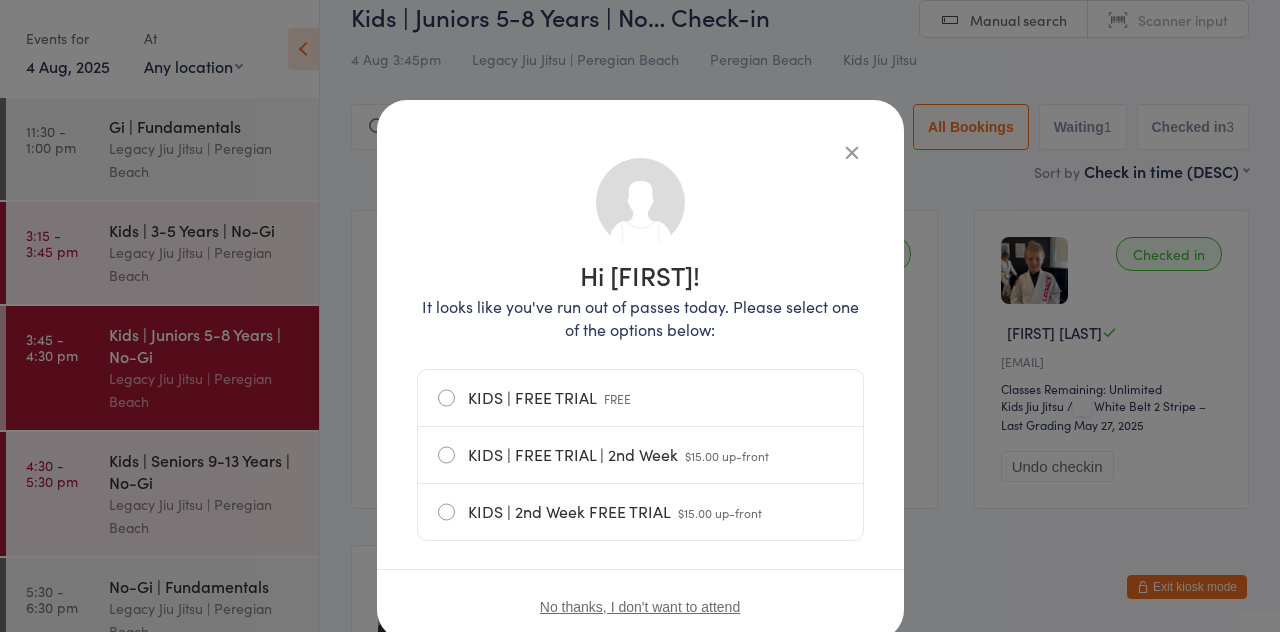 click at bounding box center (852, 152) 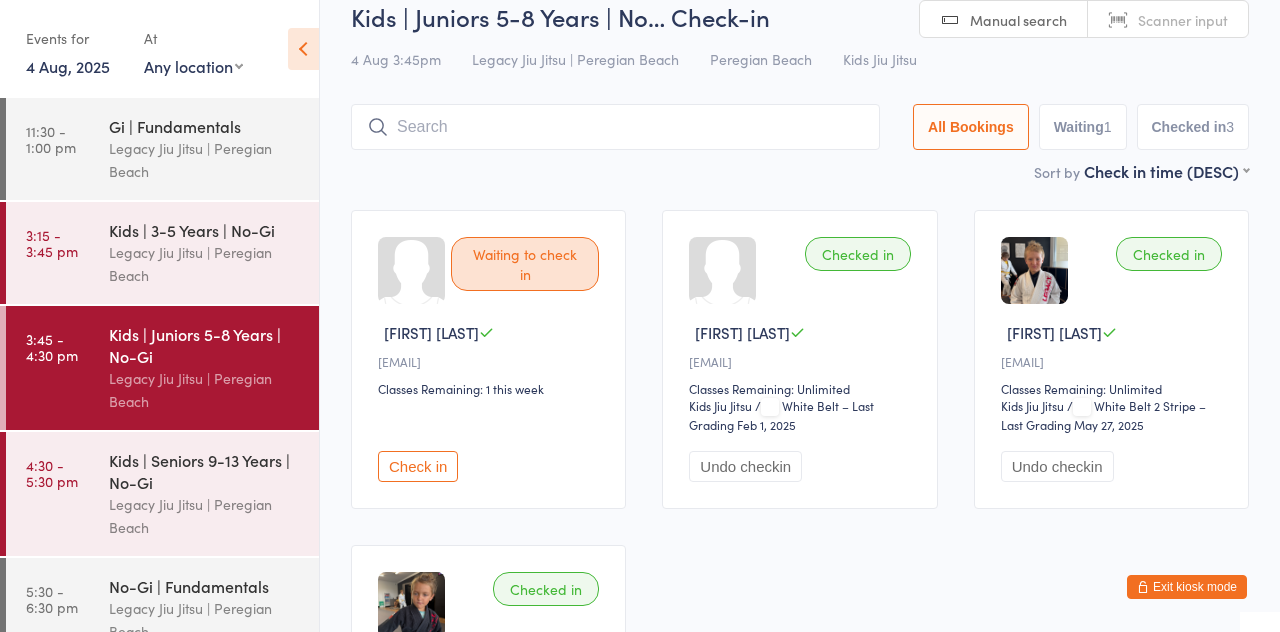 click at bounding box center [615, 127] 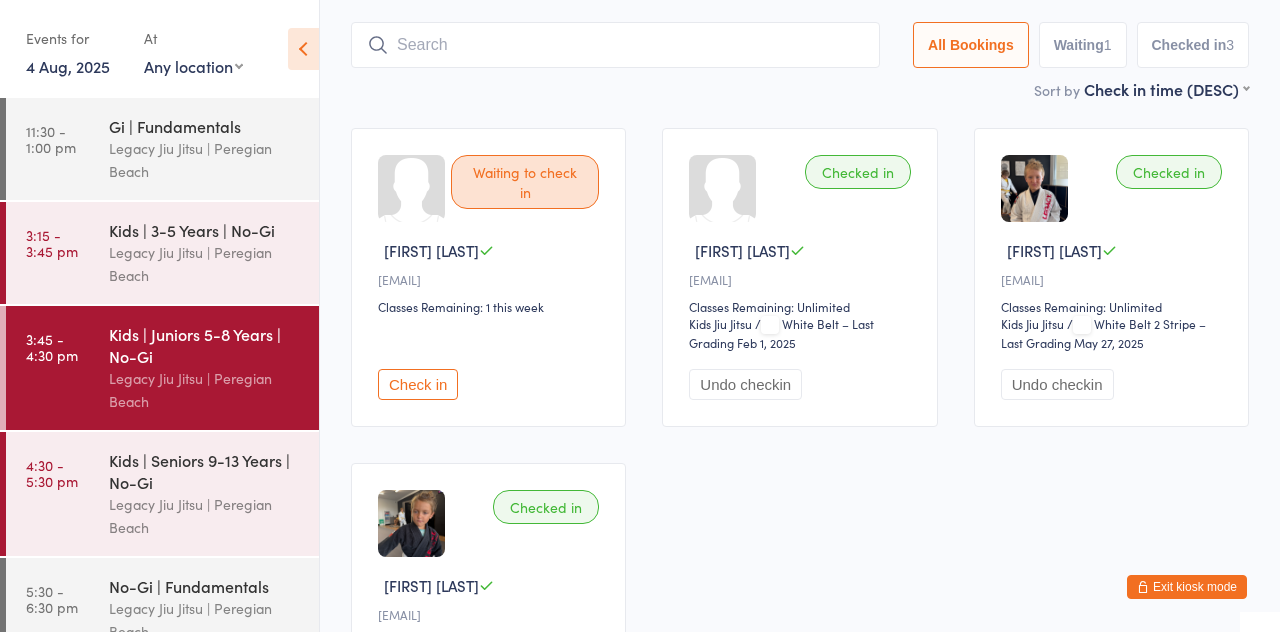 scroll, scrollTop: 133, scrollLeft: 0, axis: vertical 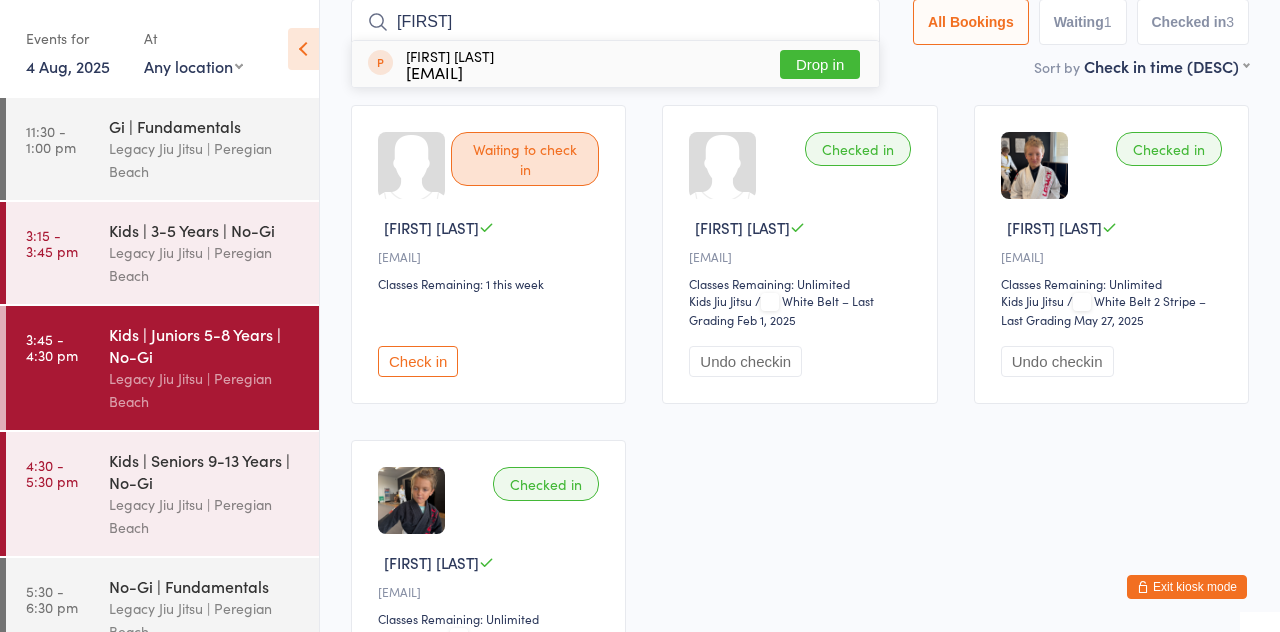 type on "Ala" 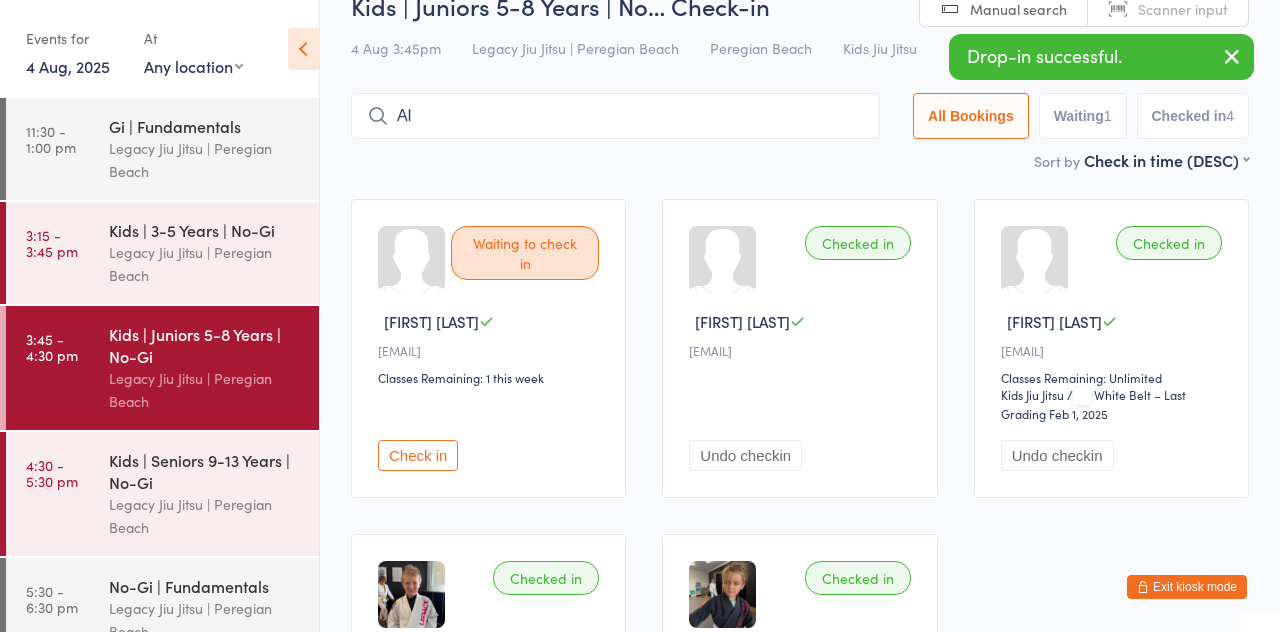 scroll, scrollTop: 26, scrollLeft: 0, axis: vertical 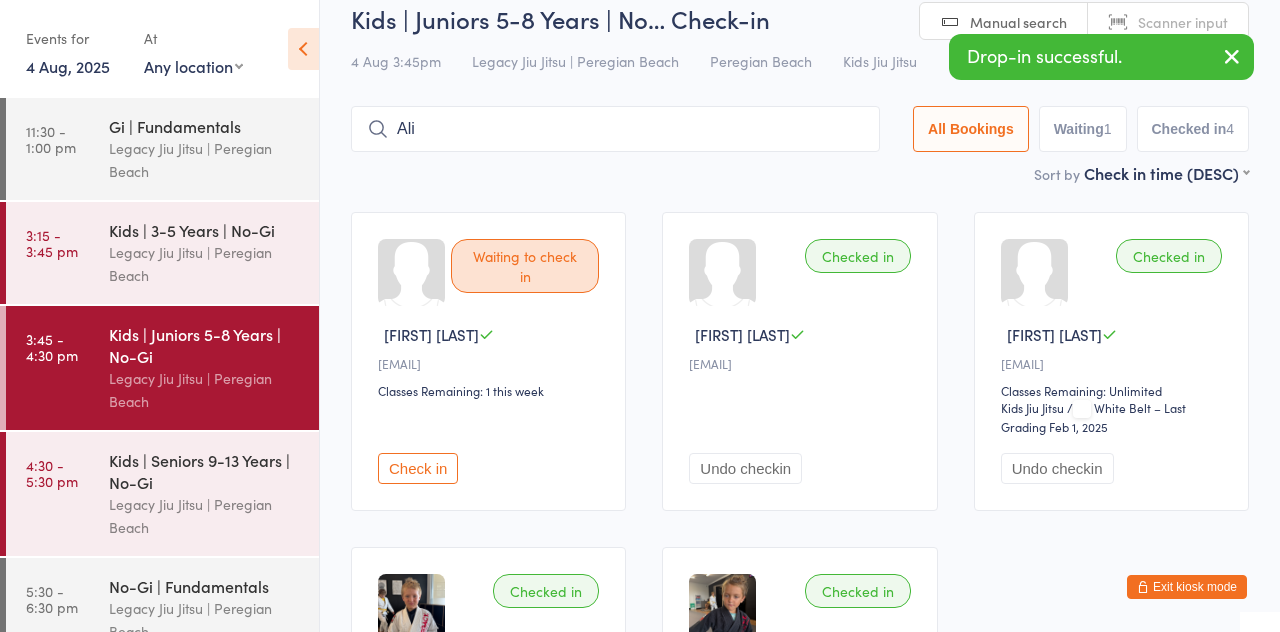 type on "Ali" 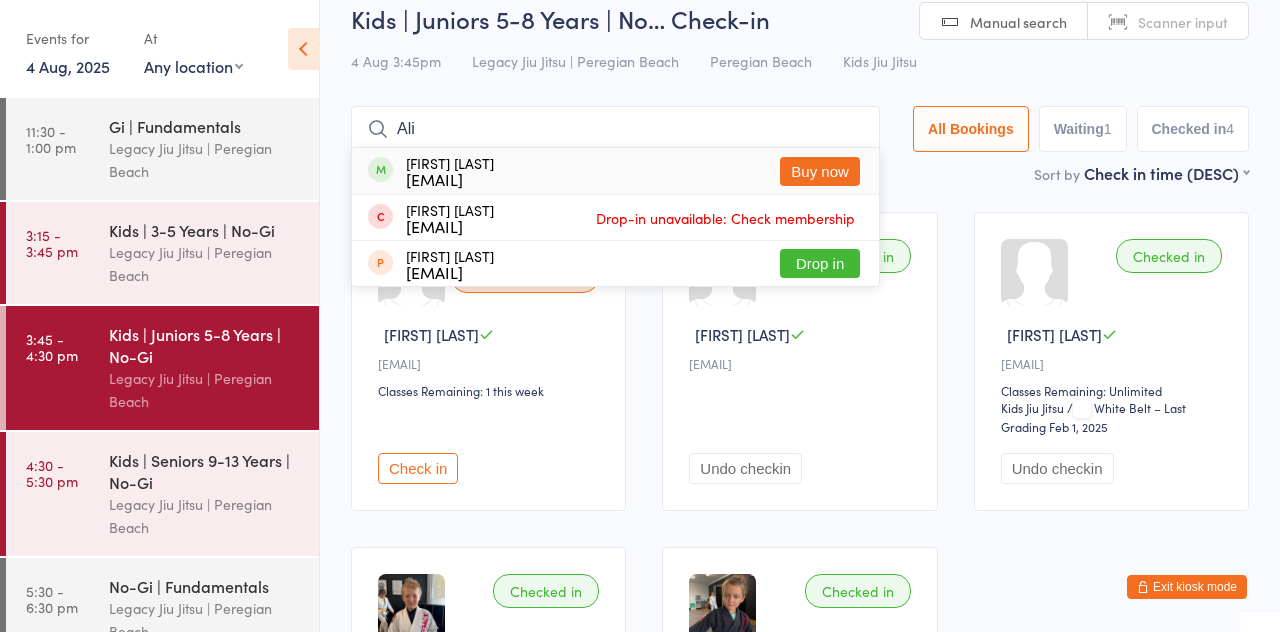 click on "Ali" at bounding box center [615, 129] 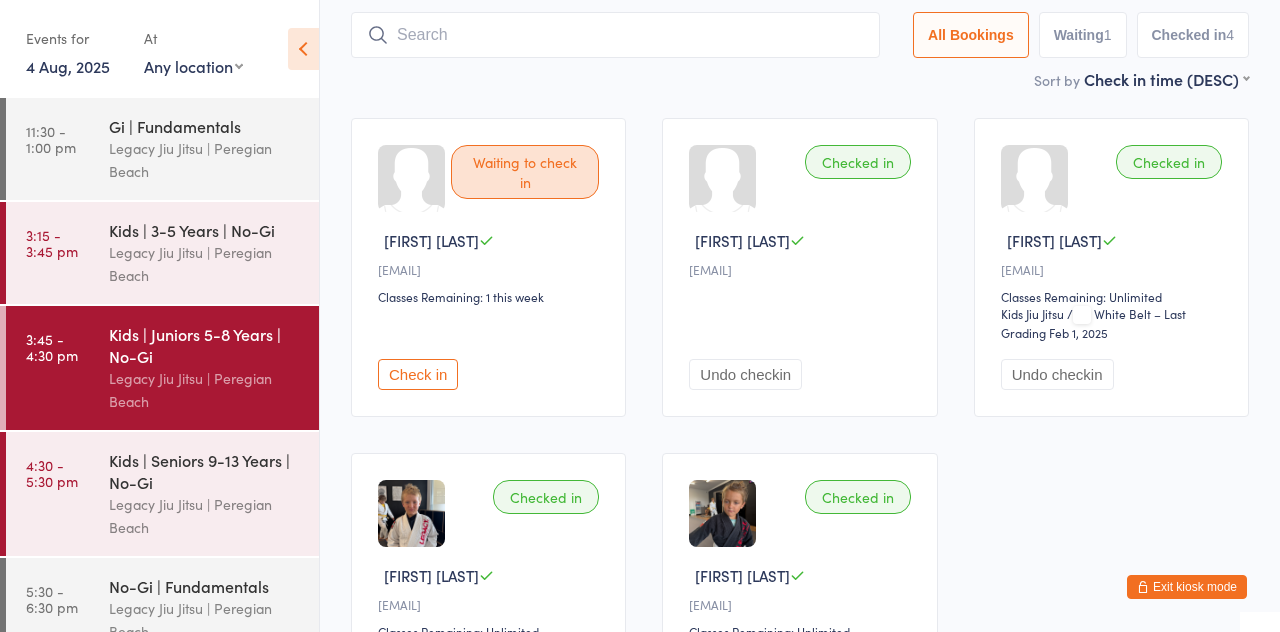 scroll, scrollTop: 132, scrollLeft: 0, axis: vertical 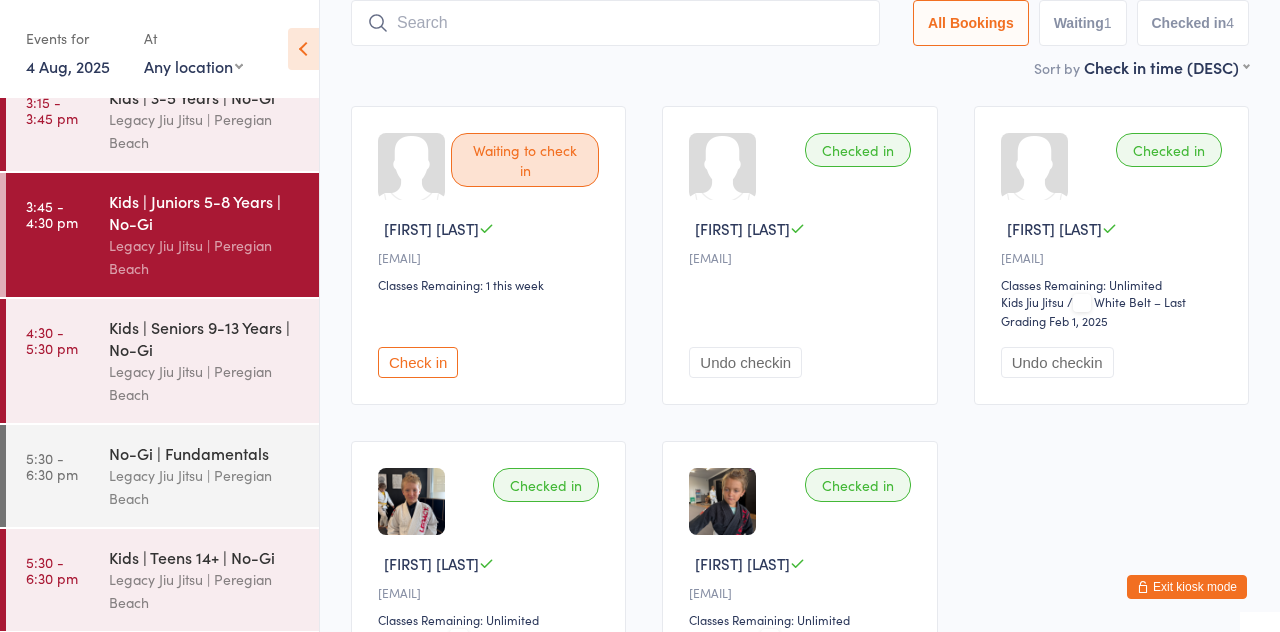 click on "Kids | Juniors 5-8 Years | No-Gi" at bounding box center [205, 212] 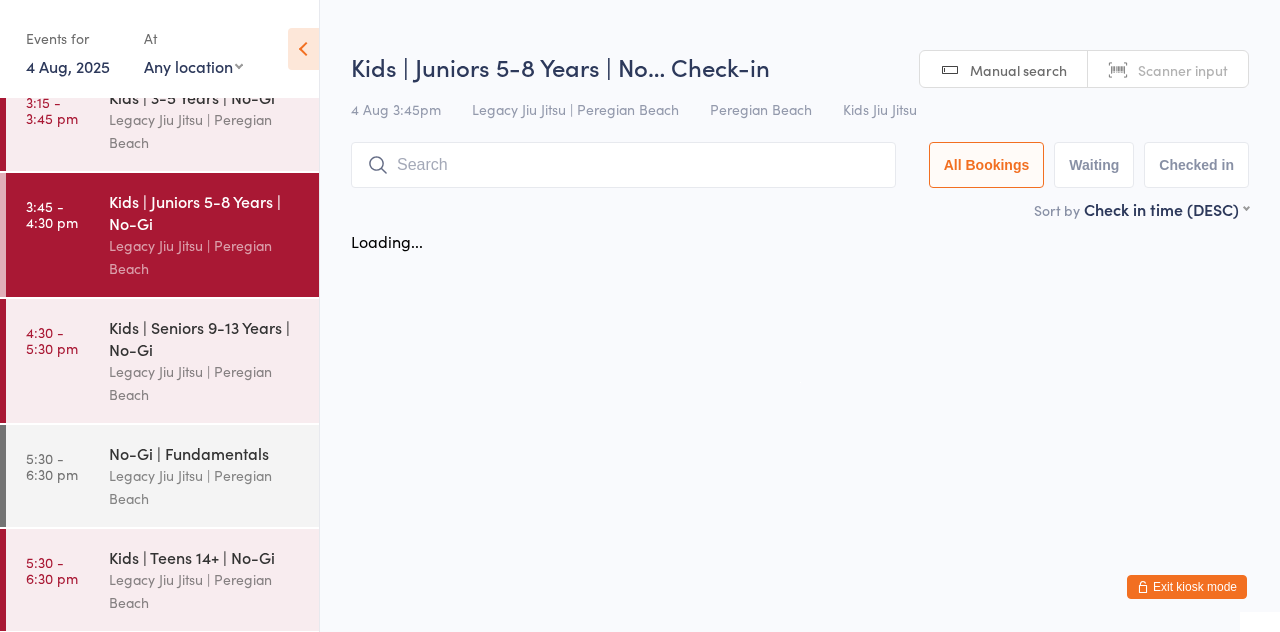 scroll, scrollTop: 0, scrollLeft: 0, axis: both 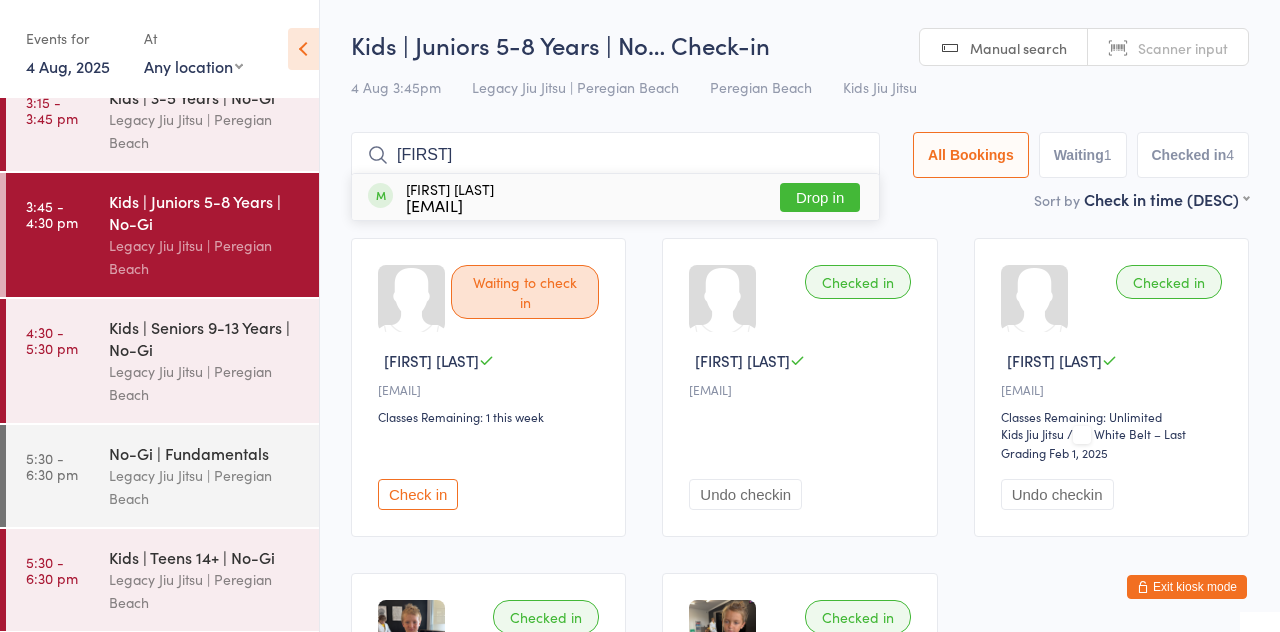 type on "[FIRST]" 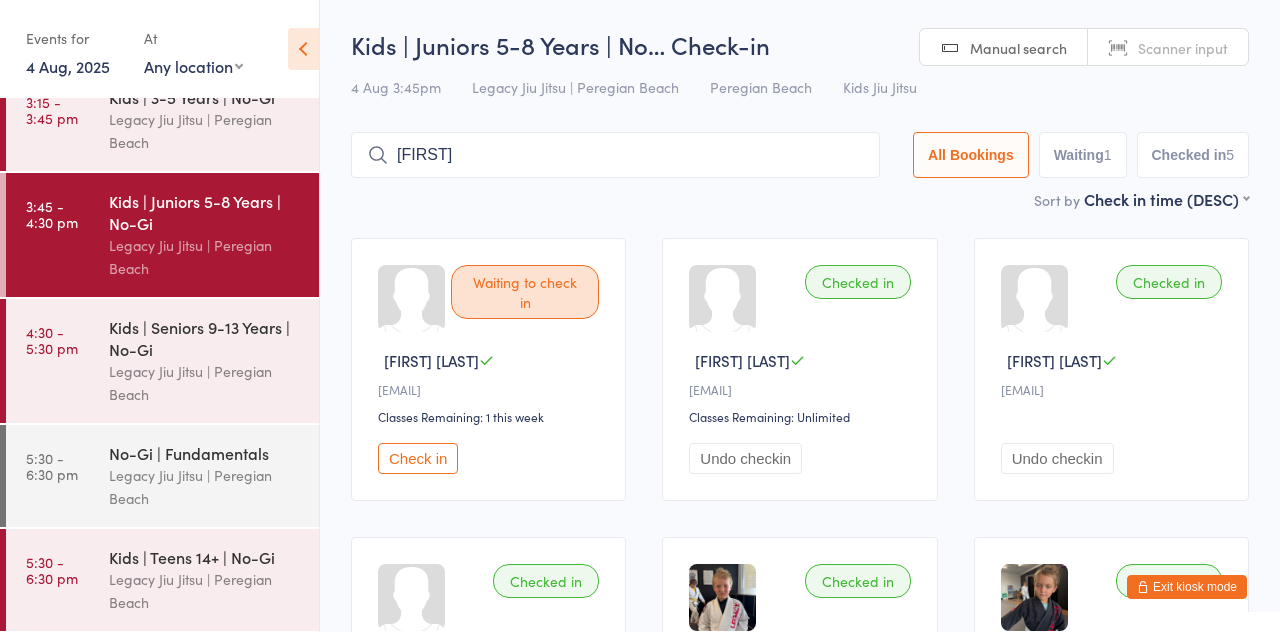 type on "[FIRST]" 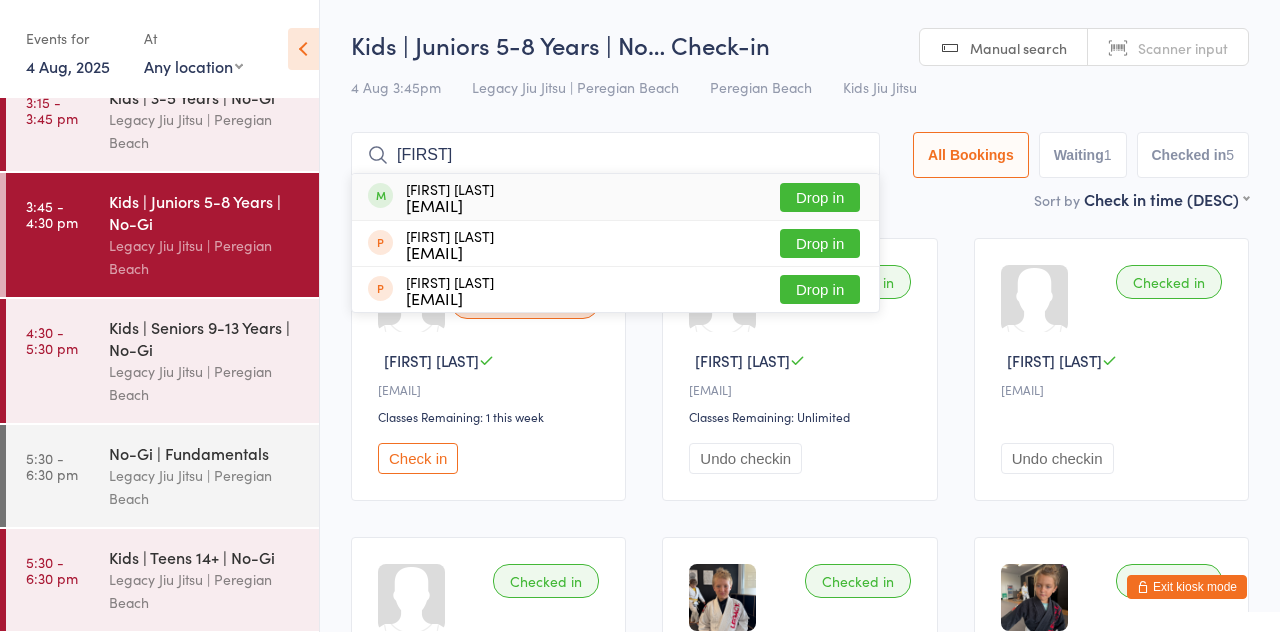 click on "Drop in" at bounding box center [820, 197] 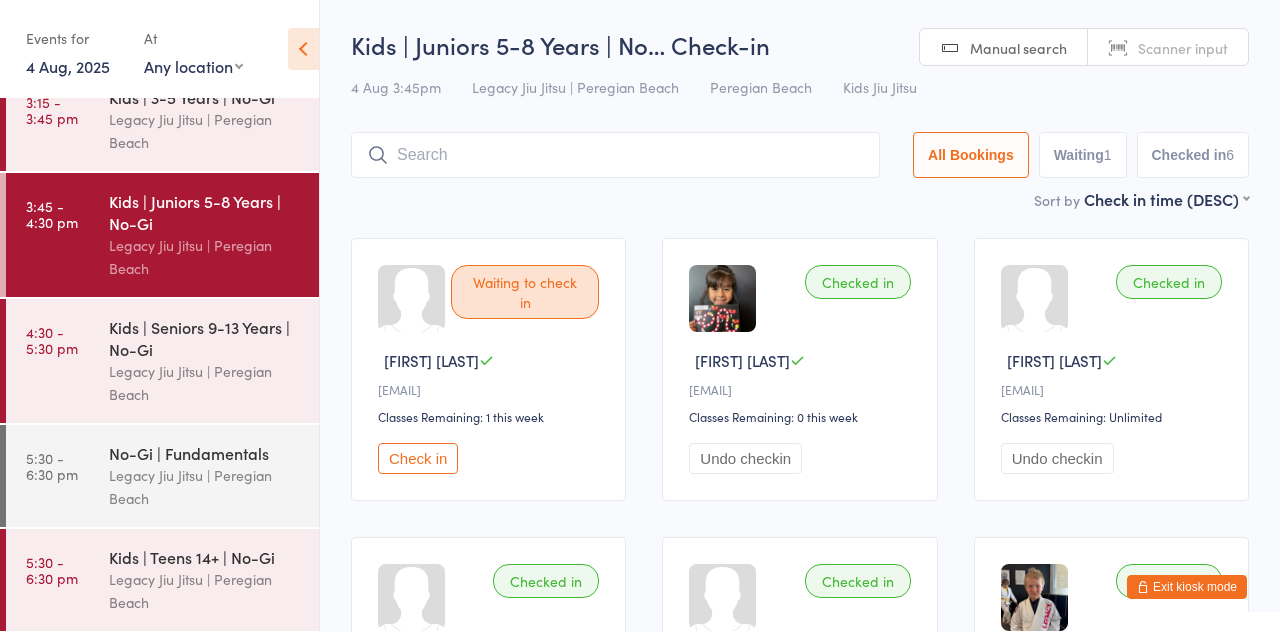 click on "Check in" at bounding box center (418, 458) 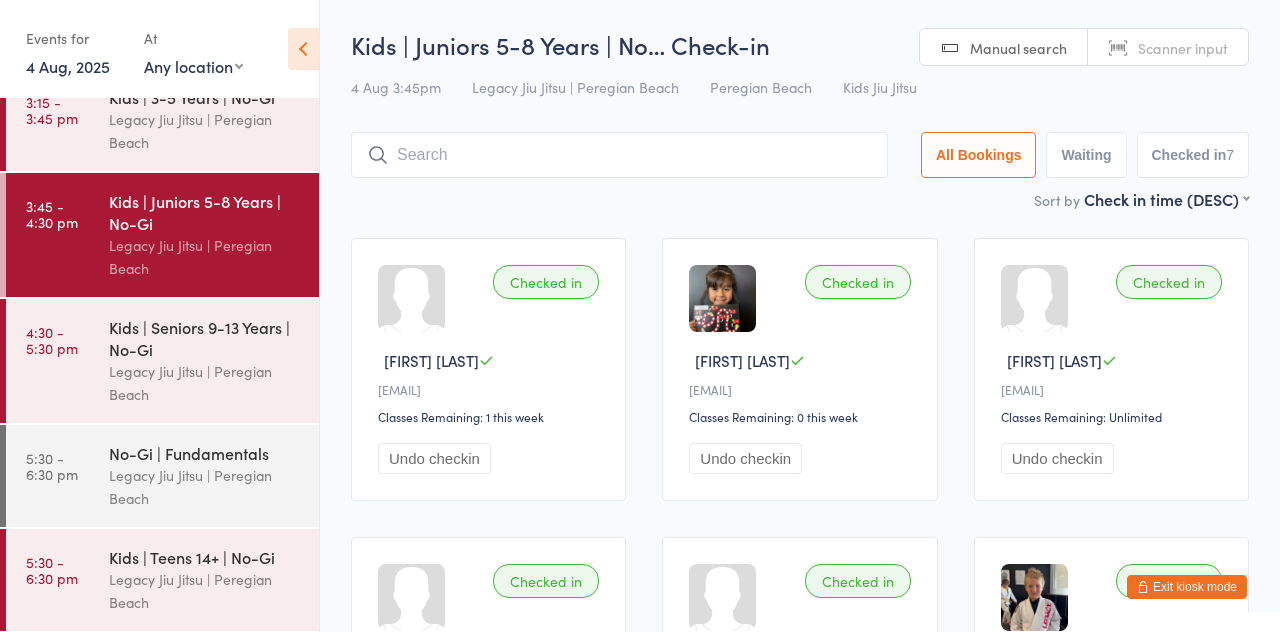 click at bounding box center (619, 155) 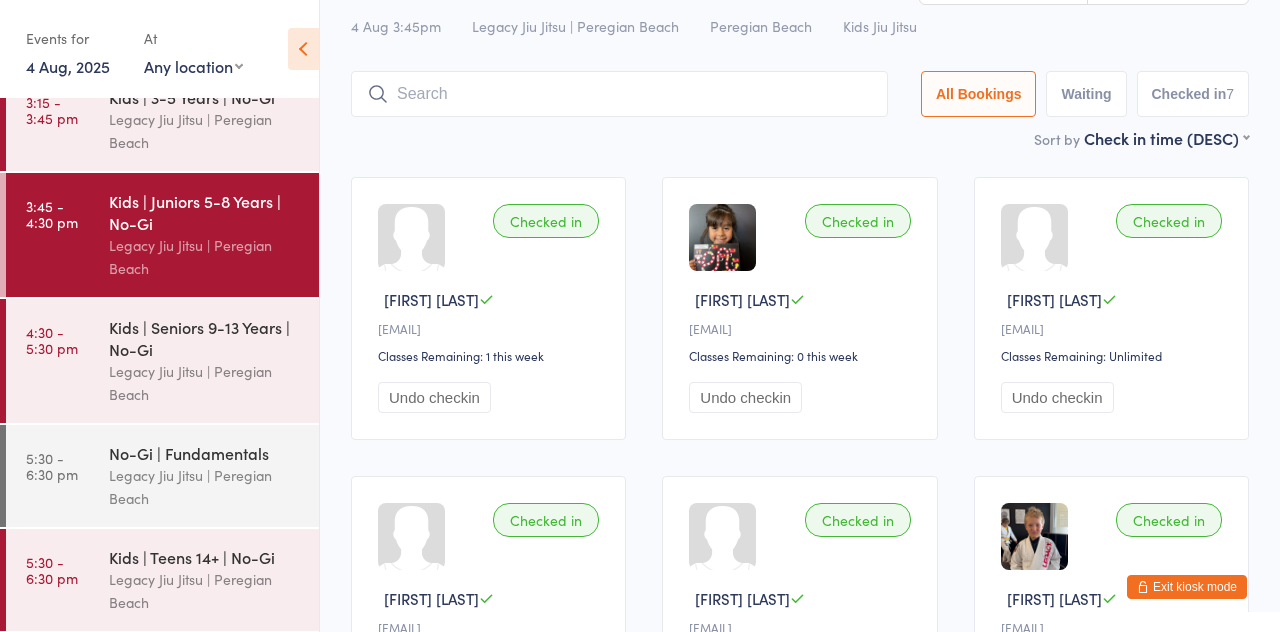 scroll, scrollTop: 133, scrollLeft: 0, axis: vertical 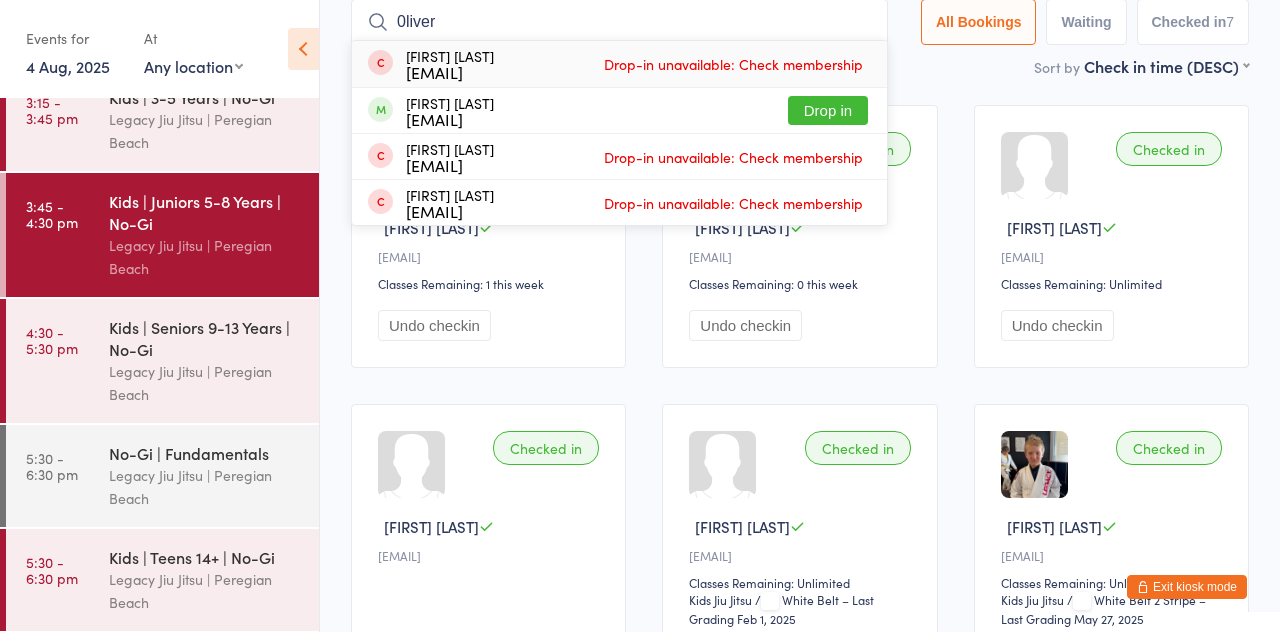 type on "0liver" 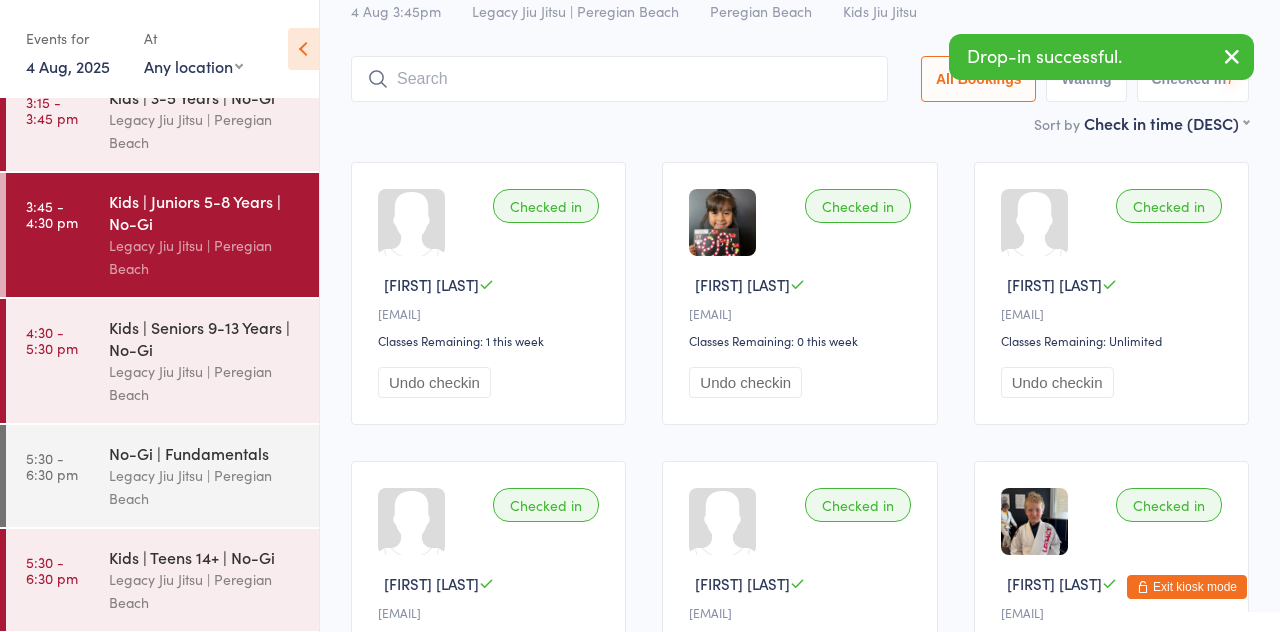 scroll, scrollTop: 26, scrollLeft: 0, axis: vertical 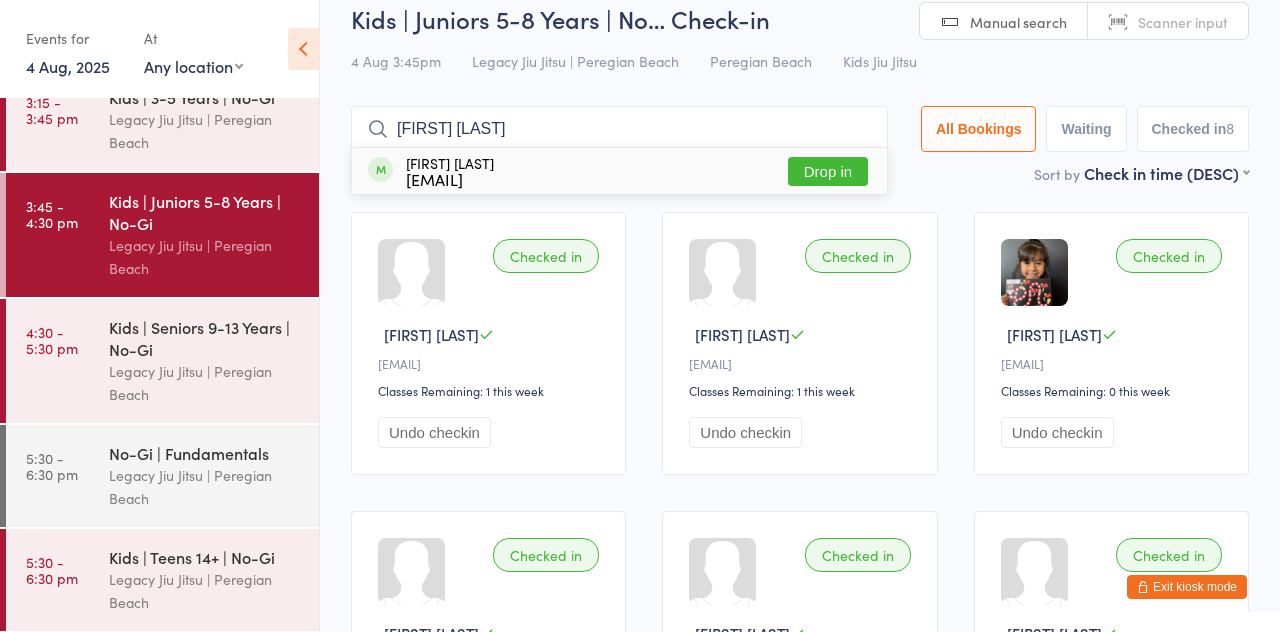 type on "[FIRST] [LAST]" 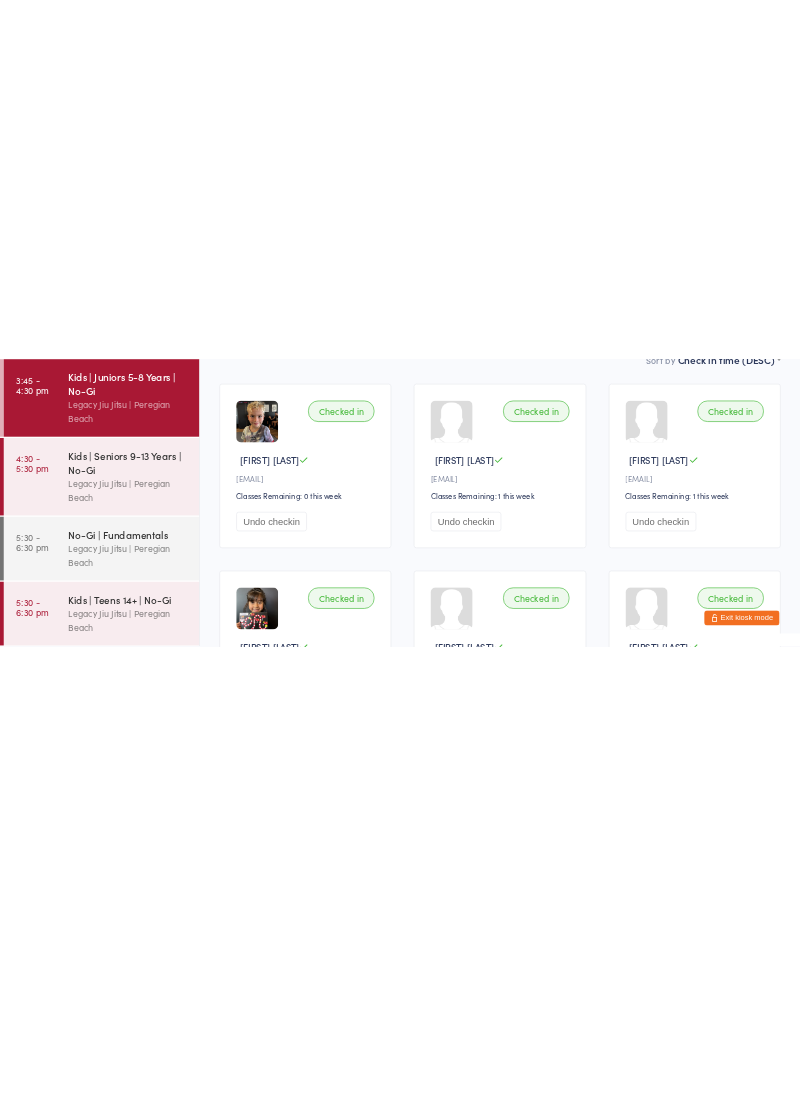 scroll, scrollTop: 6, scrollLeft: 0, axis: vertical 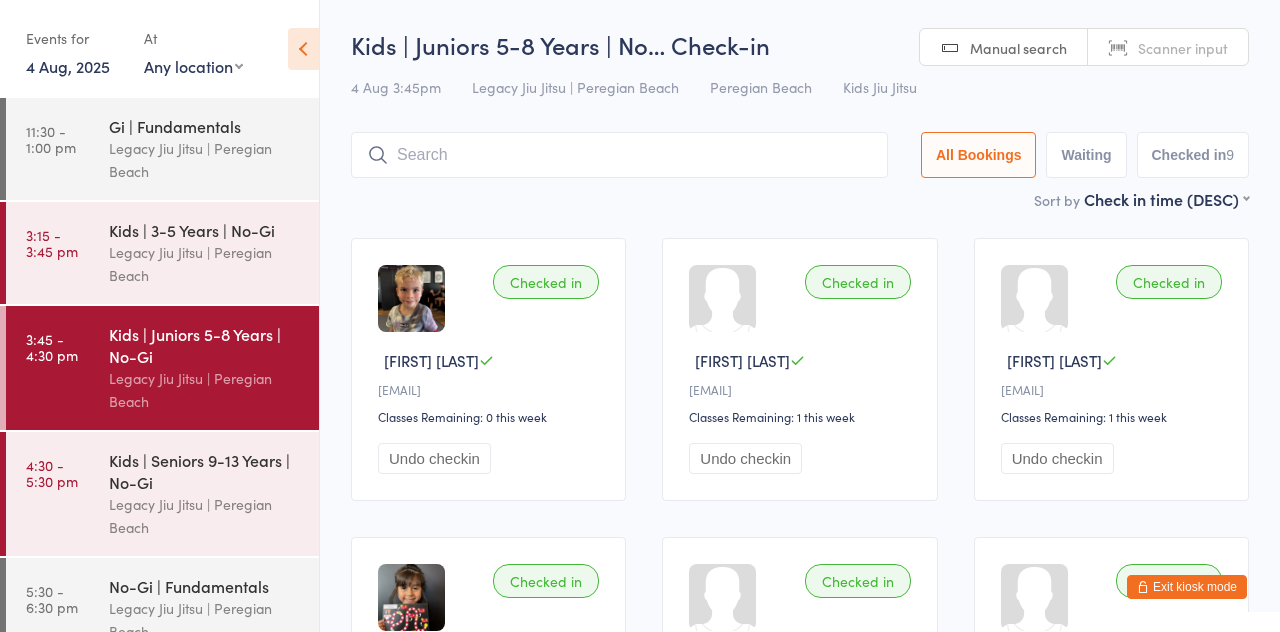click at bounding box center [619, 155] 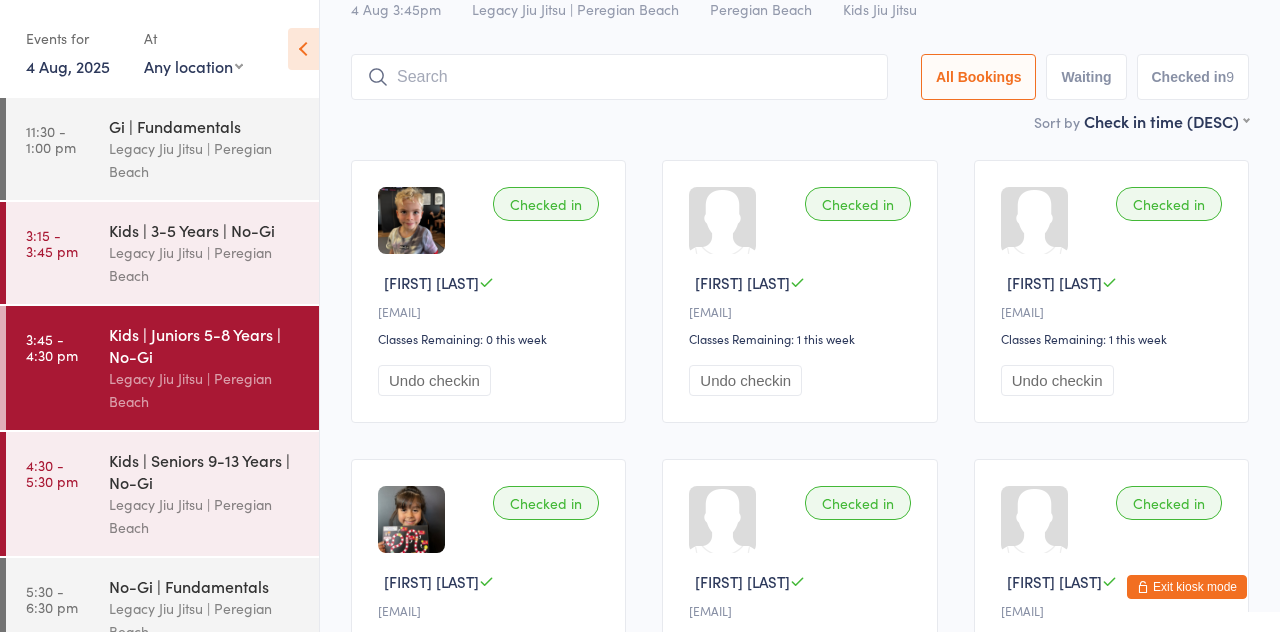 scroll, scrollTop: 133, scrollLeft: 0, axis: vertical 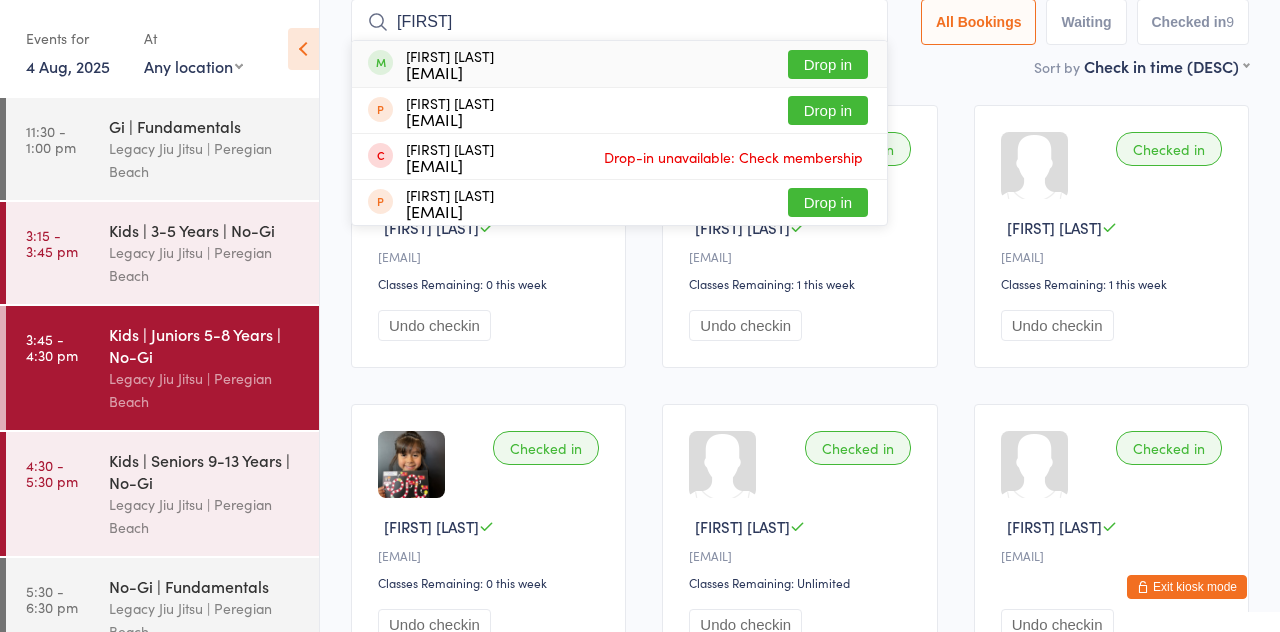 type on "[FIRST]" 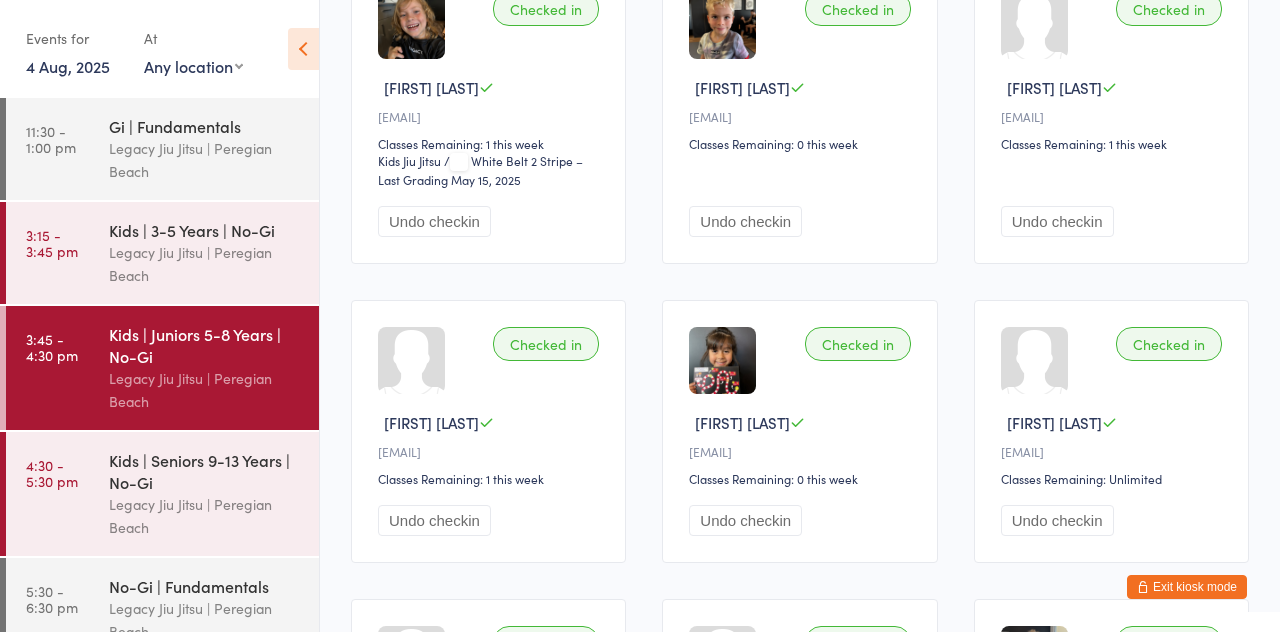 scroll, scrollTop: 0, scrollLeft: 0, axis: both 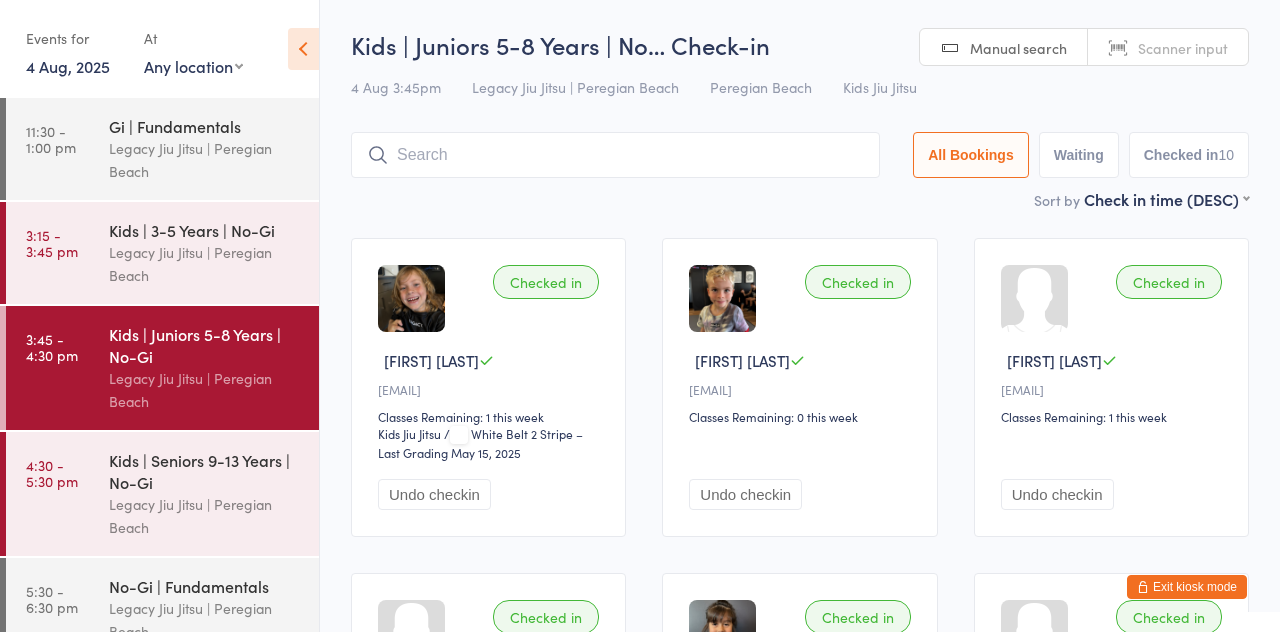 click at bounding box center (615, 155) 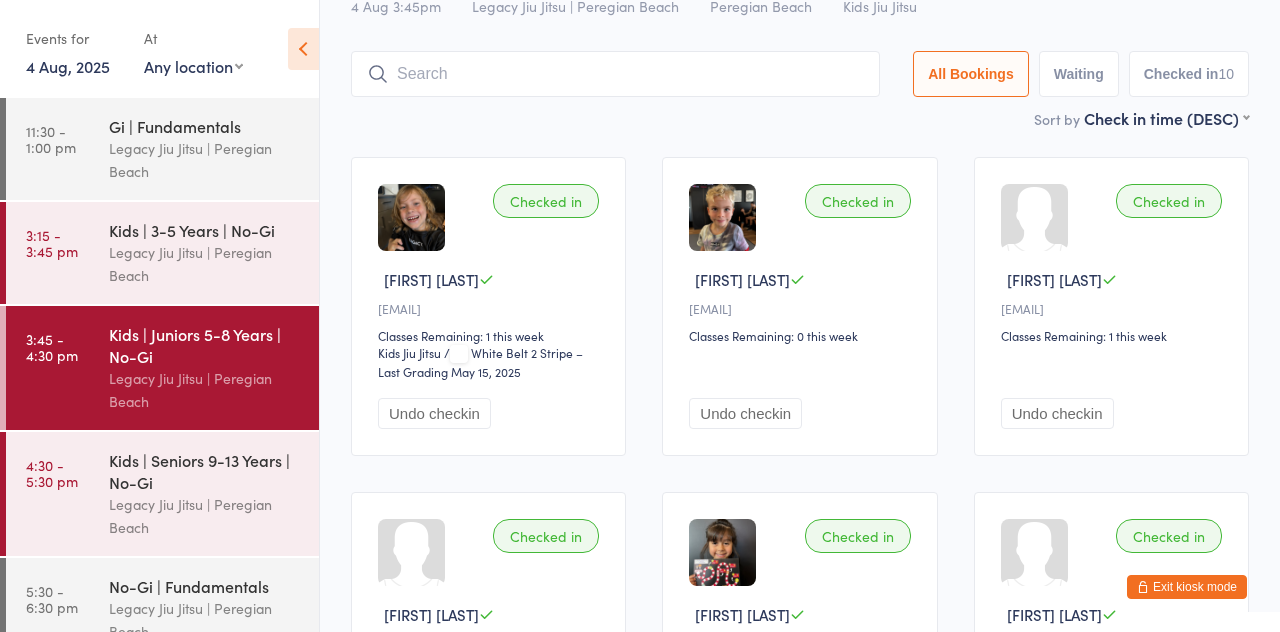 scroll, scrollTop: 133, scrollLeft: 0, axis: vertical 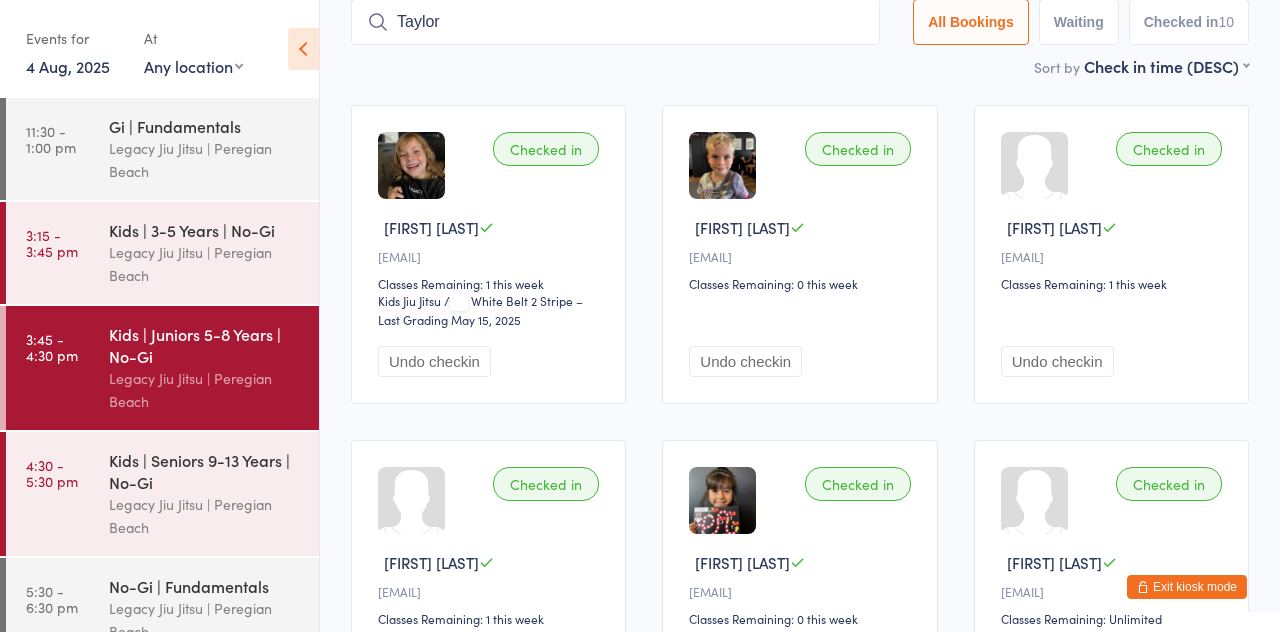 type on "Taylor" 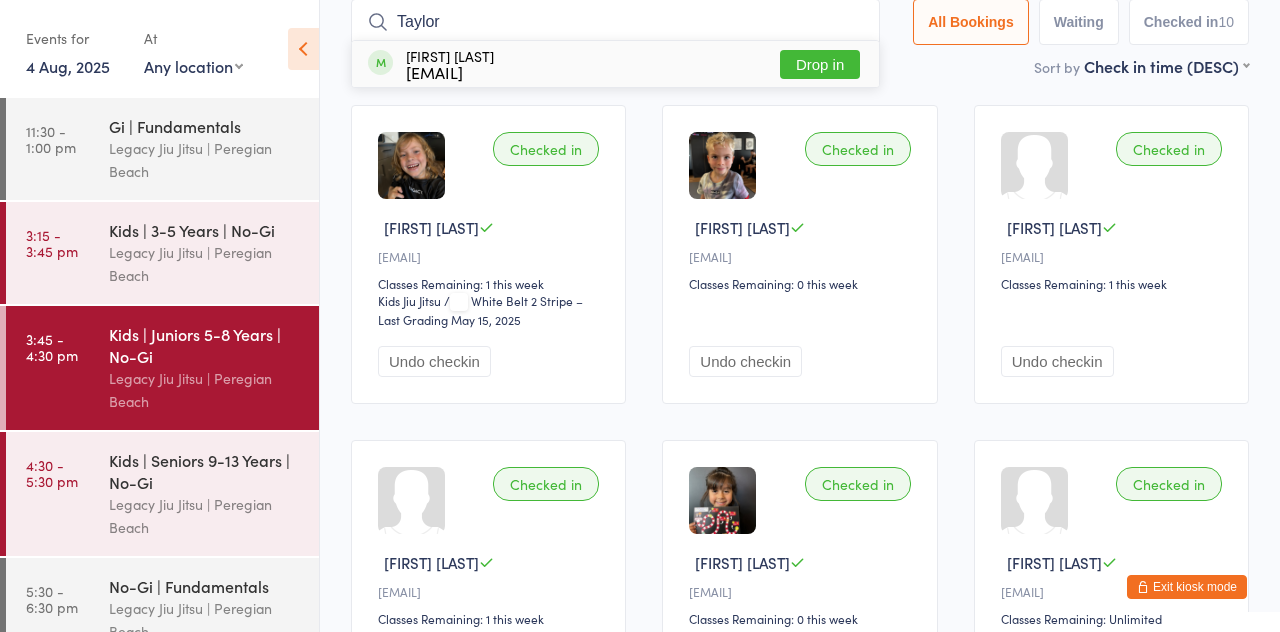 click on "Drop in" at bounding box center [820, 64] 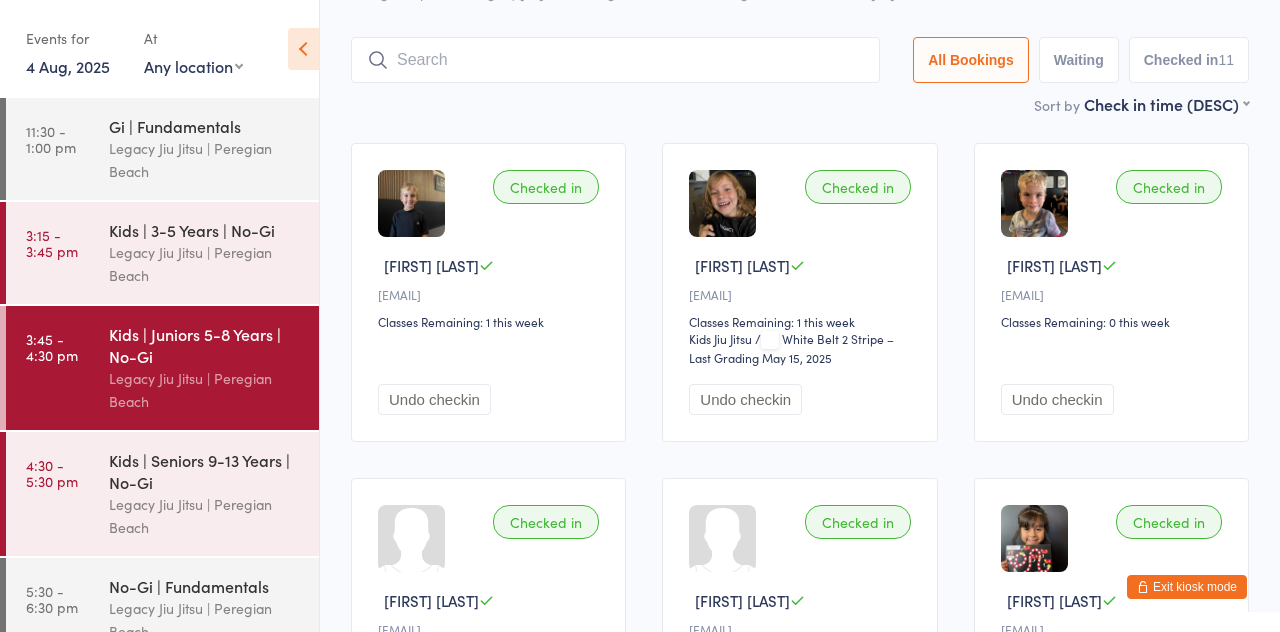 scroll, scrollTop: 0, scrollLeft: 0, axis: both 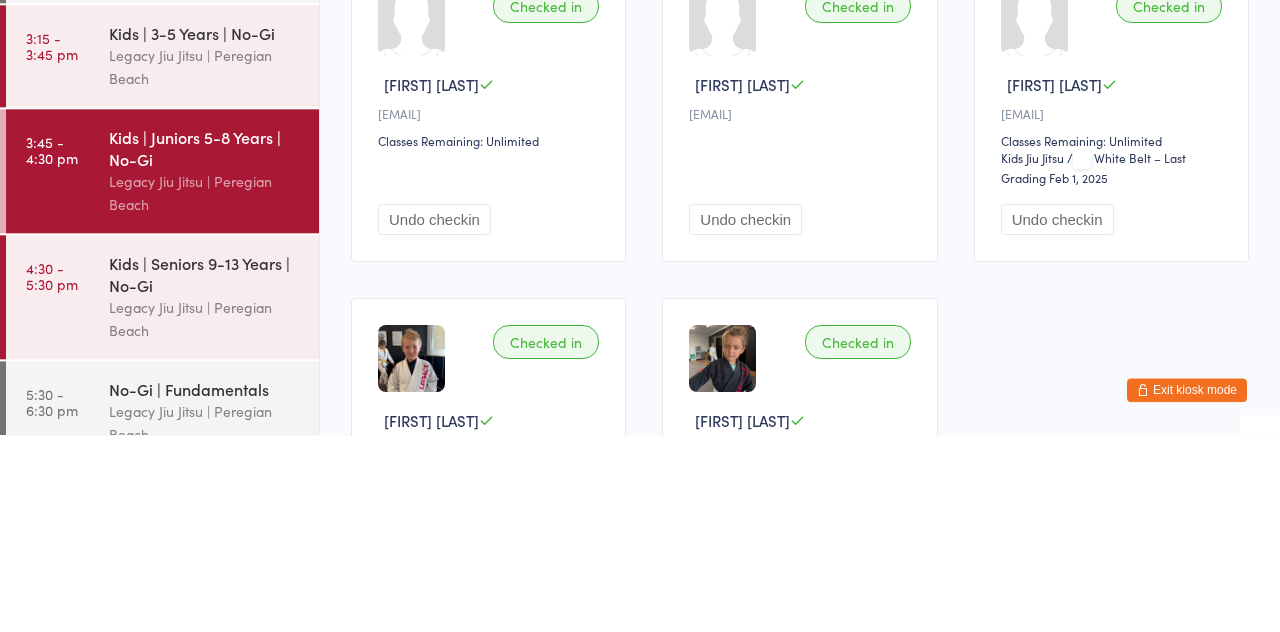 click on "Undo checkin" at bounding box center [745, 416] 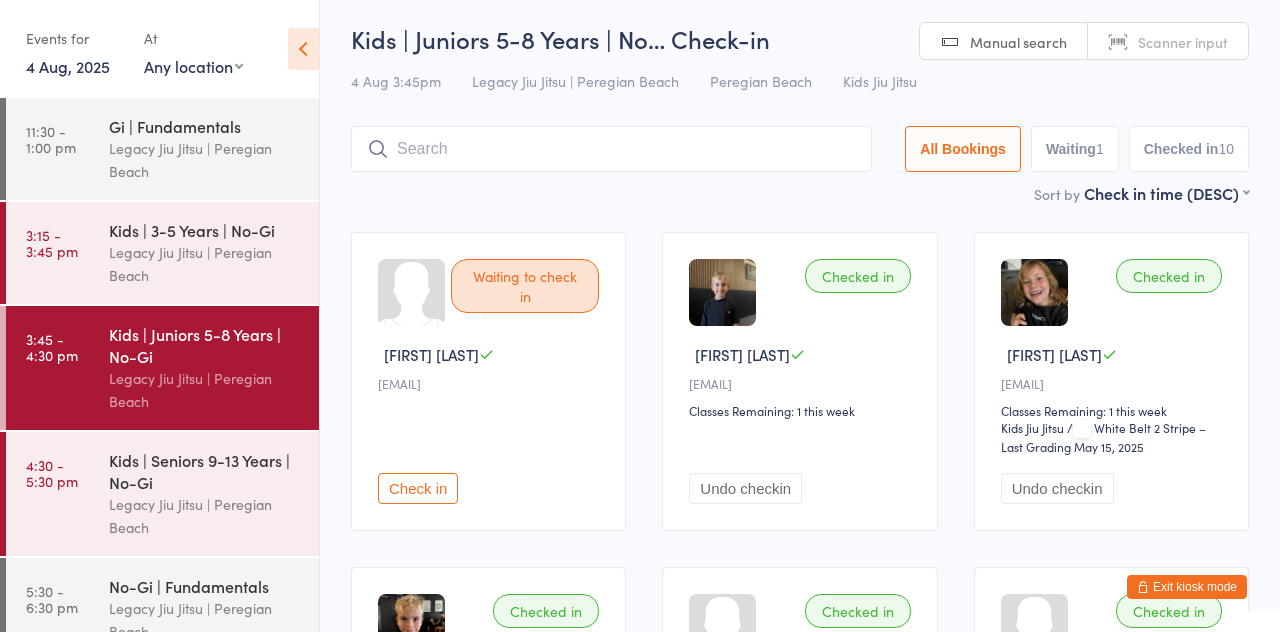 scroll, scrollTop: 0, scrollLeft: 0, axis: both 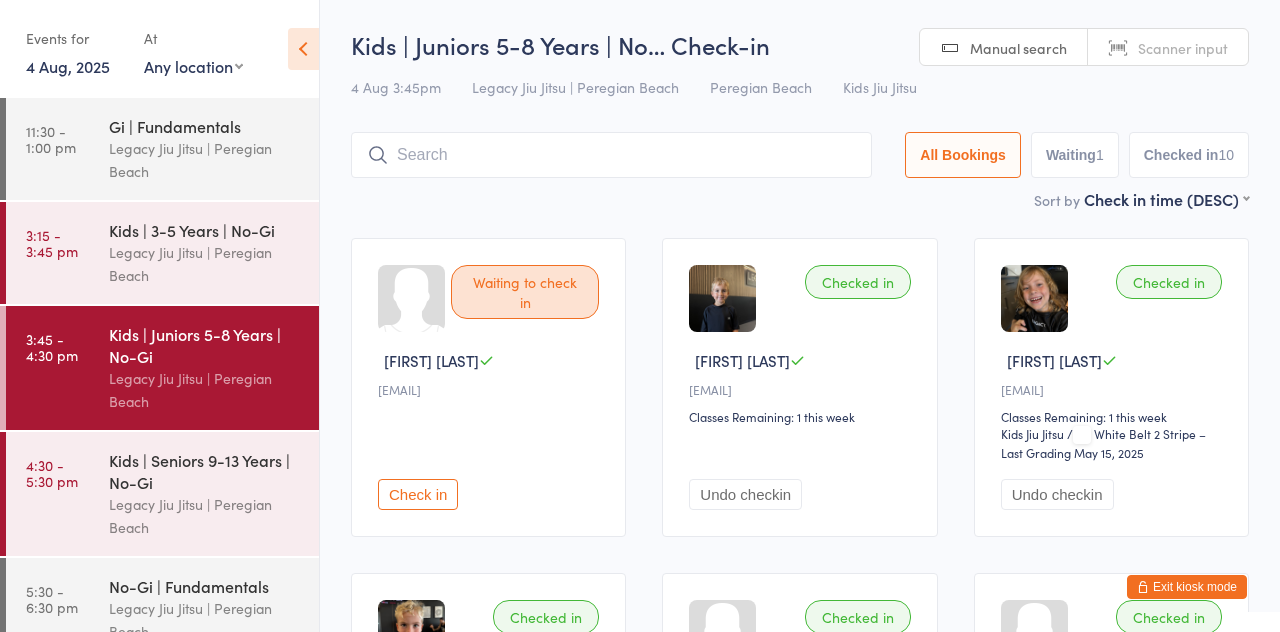 click on "Legacy Jiu Jitsu | Peregian Beach" at bounding box center [205, 516] 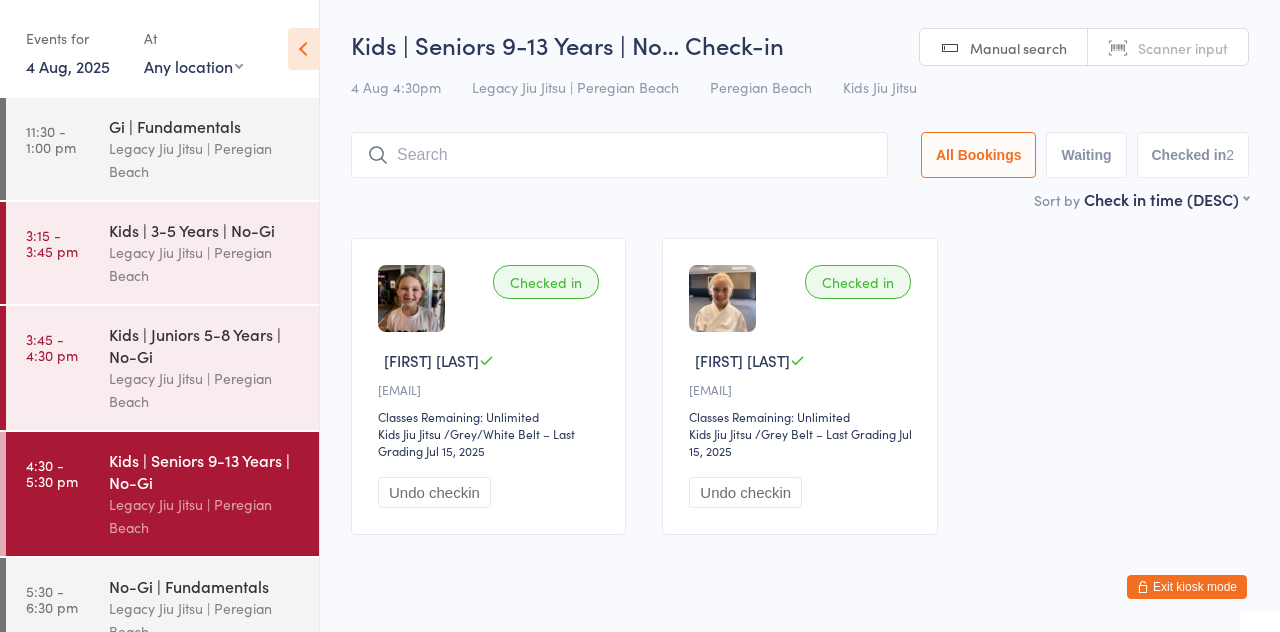 click at bounding box center (619, 155) 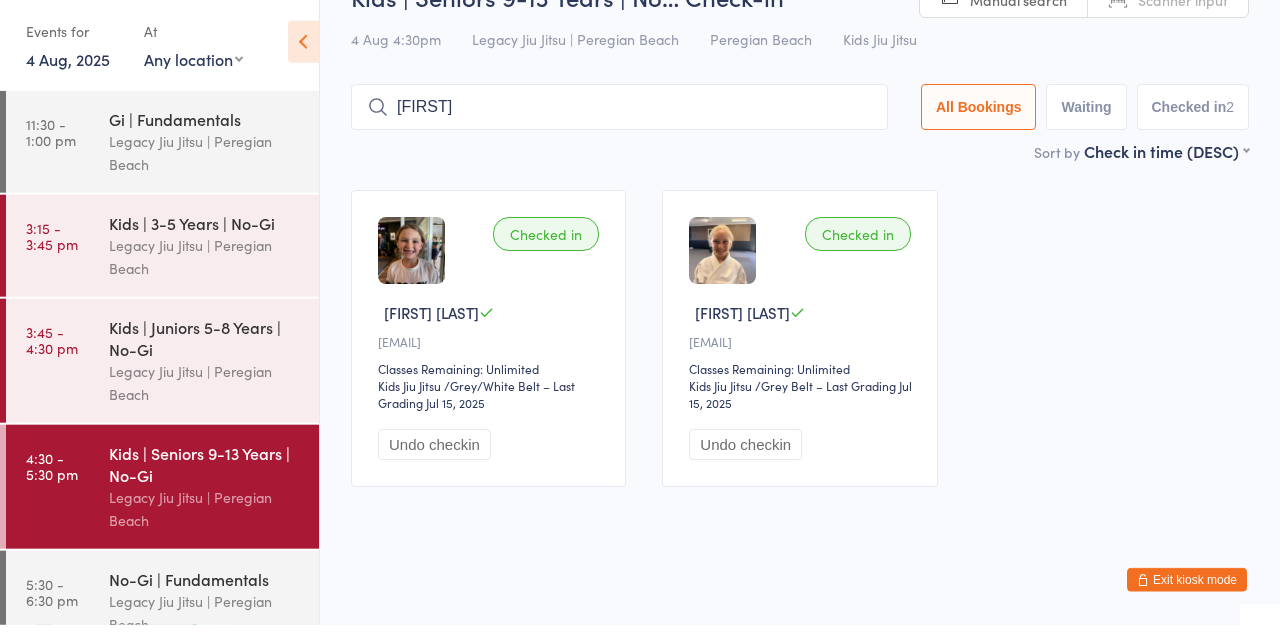 scroll, scrollTop: 41, scrollLeft: 0, axis: vertical 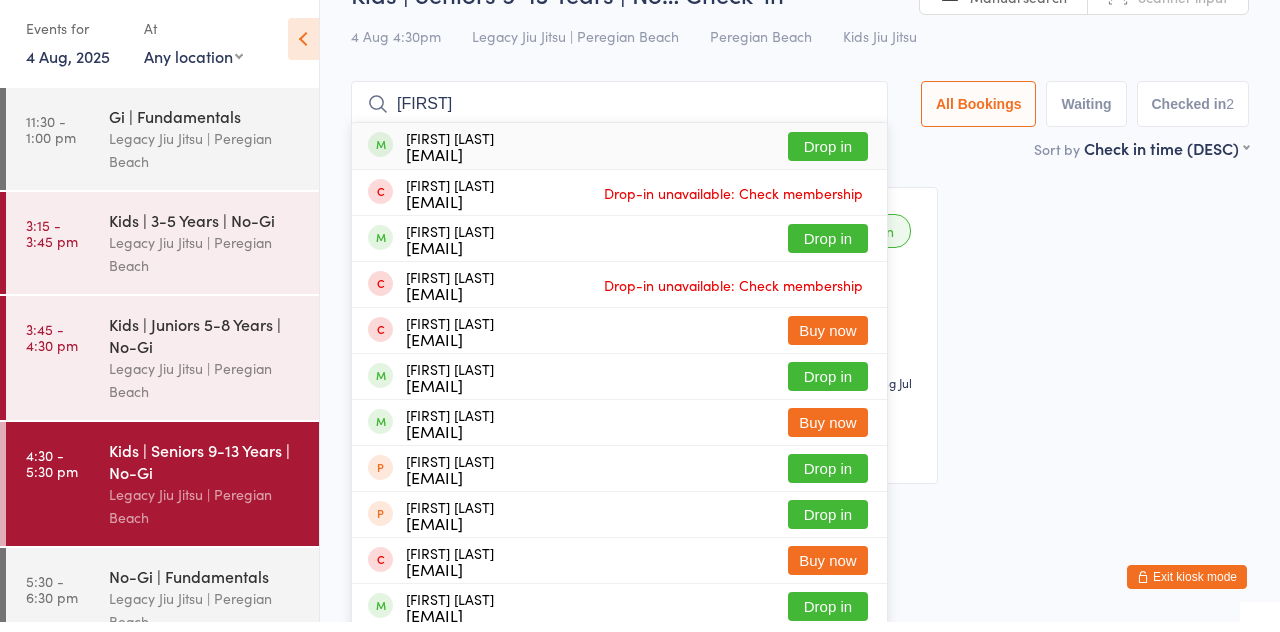 type on "[FIRST]" 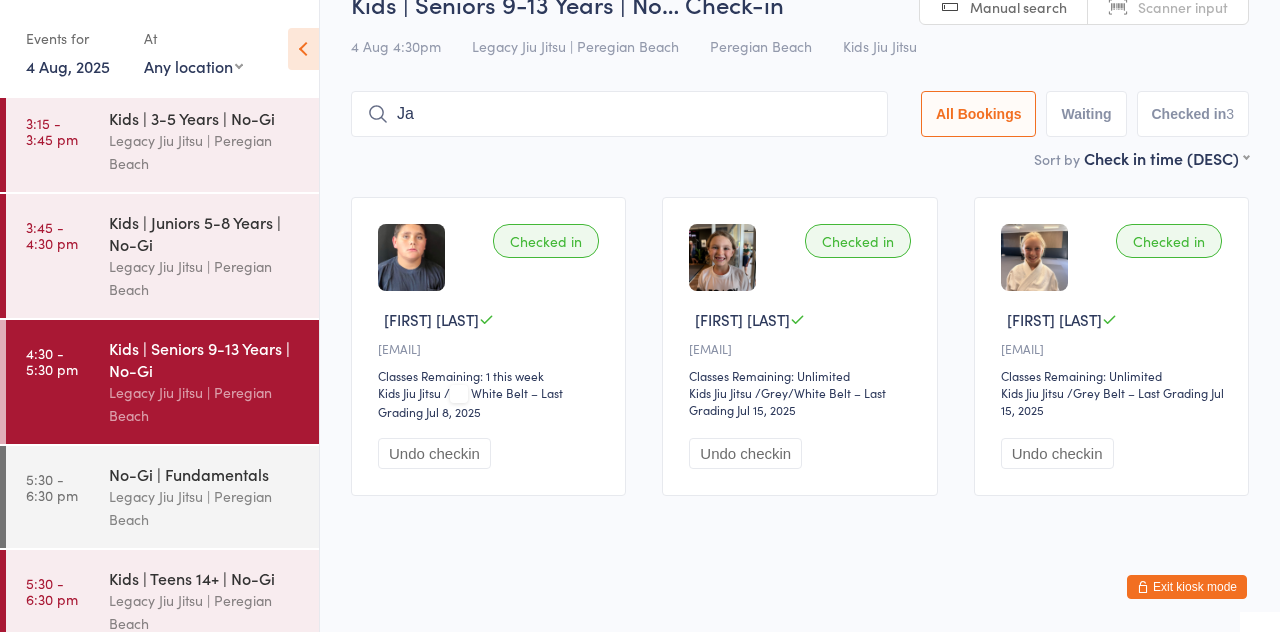 scroll, scrollTop: 134, scrollLeft: 0, axis: vertical 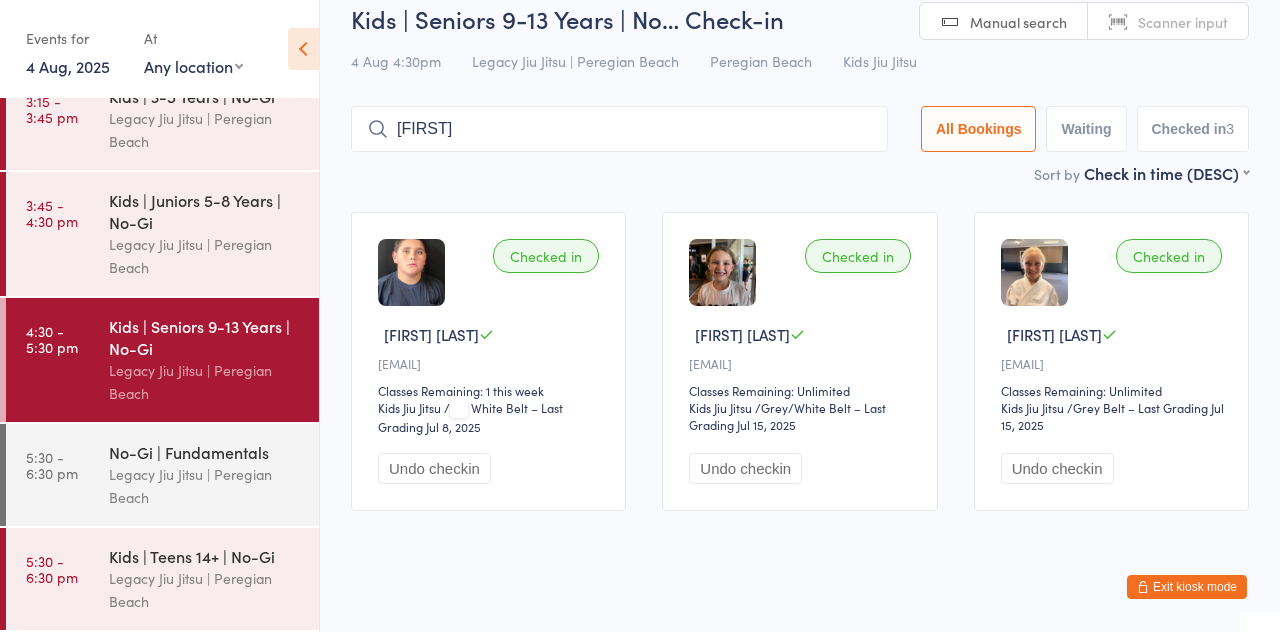 type on "[FIRST]" 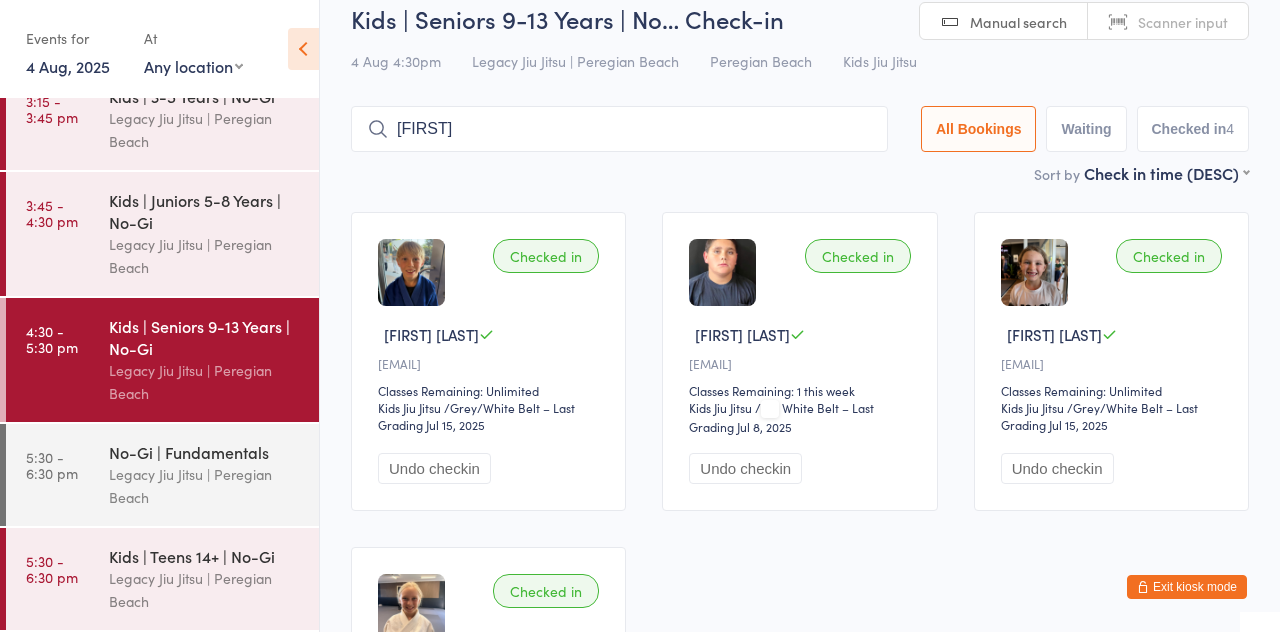 type on "[FIRST]" 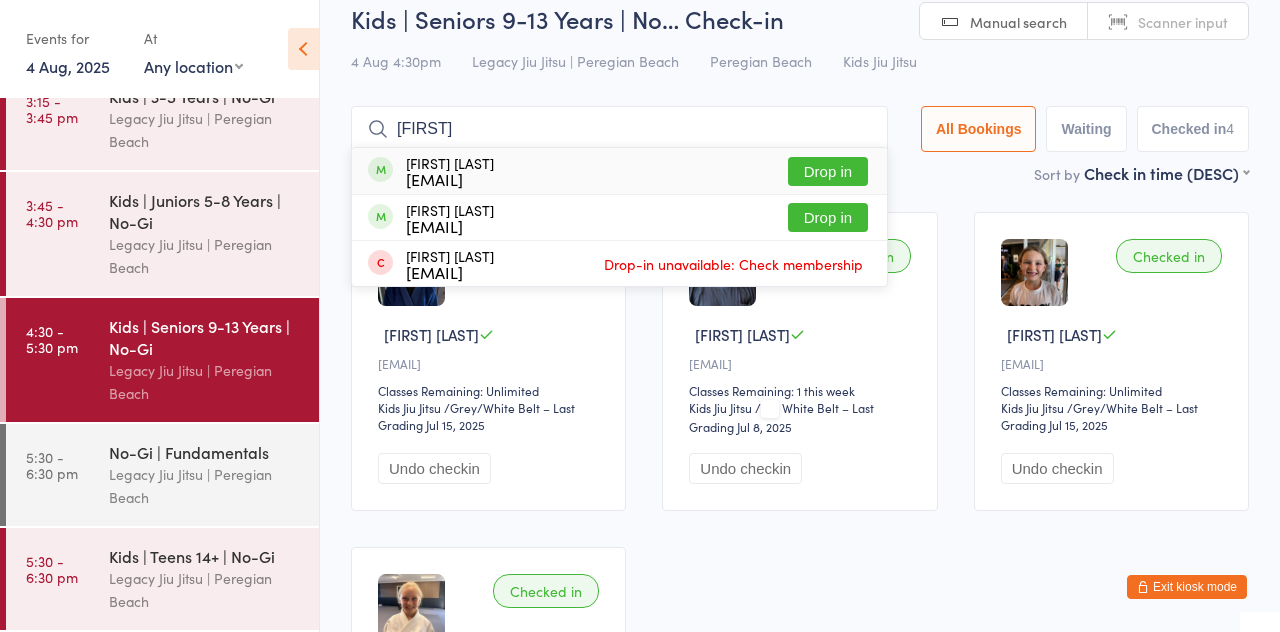 click on "Drop in" at bounding box center [828, 217] 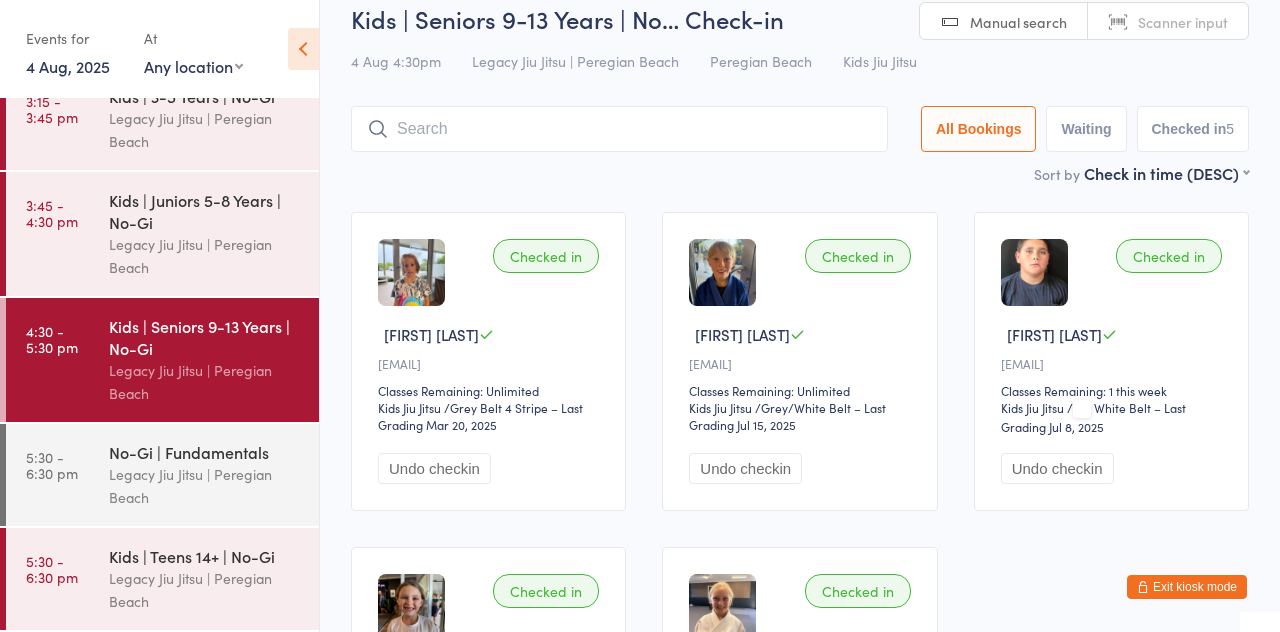 type on "L" 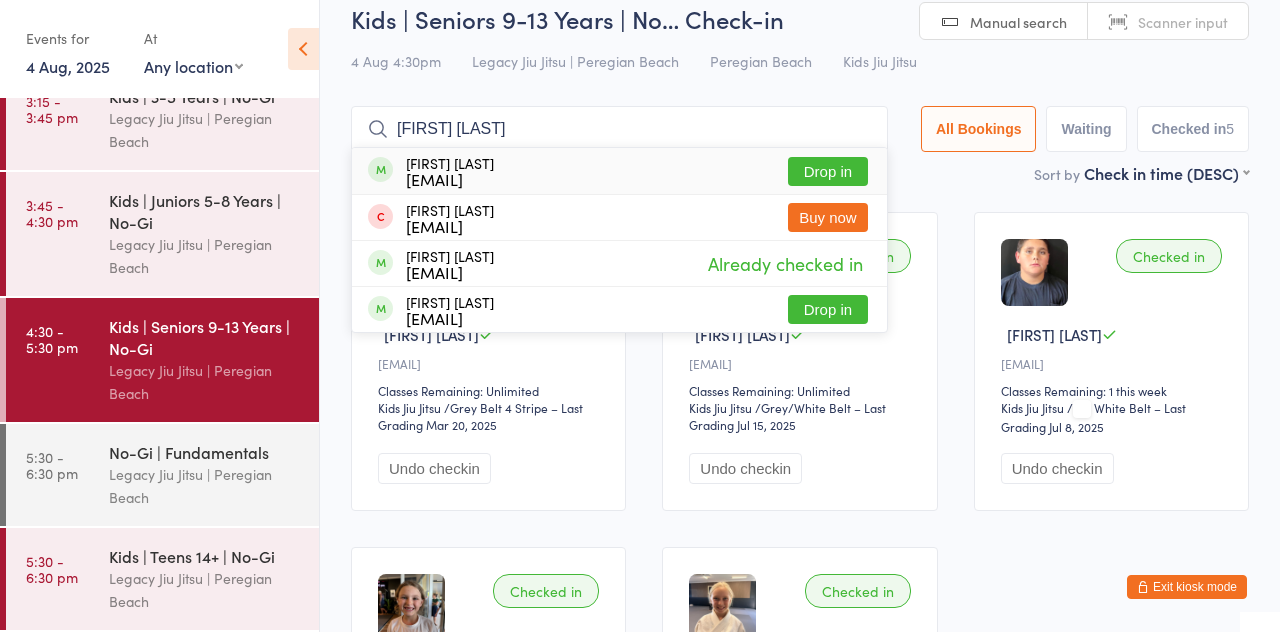 type on "[FIRST] [LAST]" 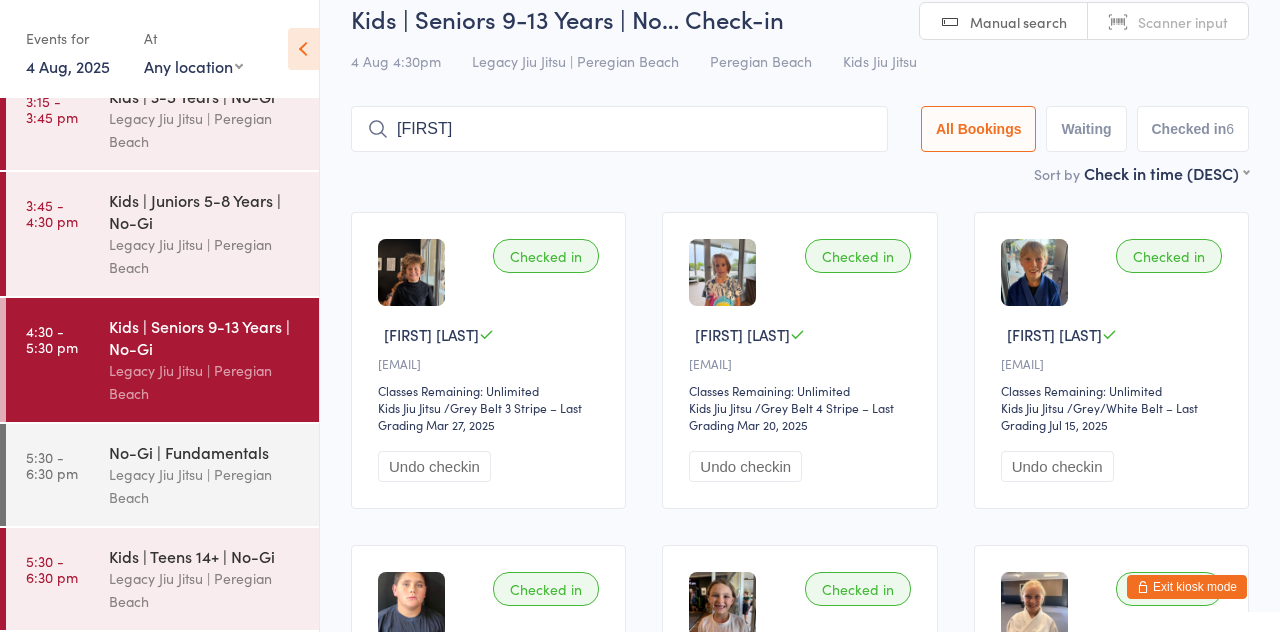 type on "[FIRST]" 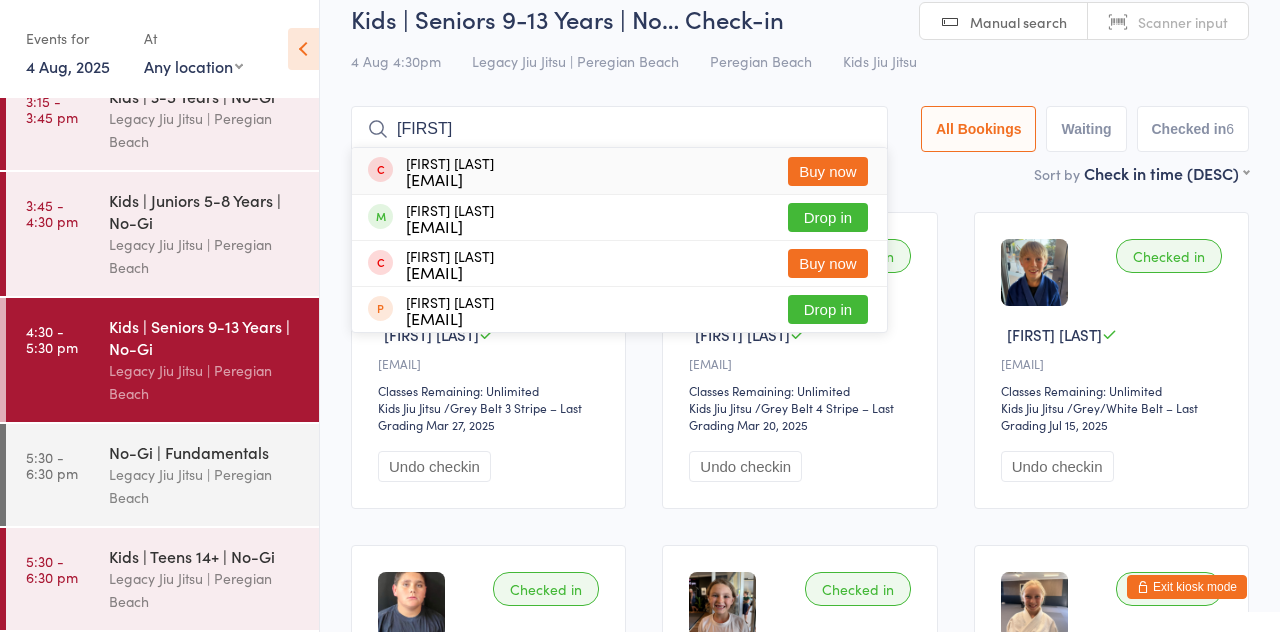 click on "Drop in" at bounding box center (828, 217) 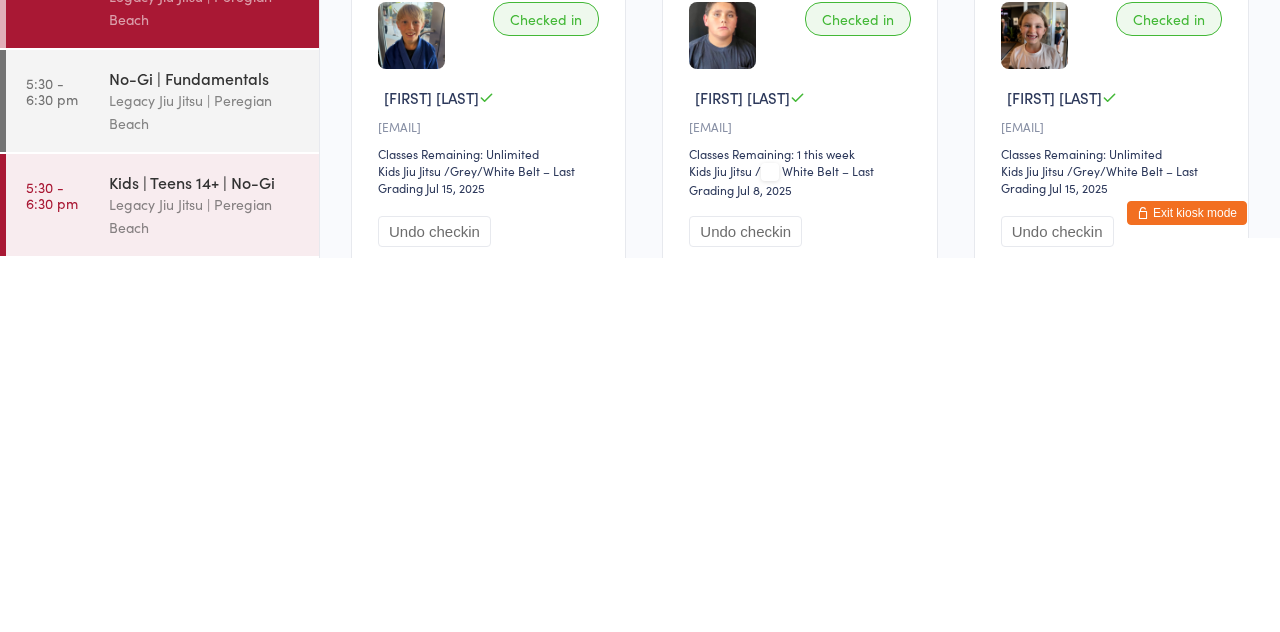 scroll, scrollTop: 221, scrollLeft: 0, axis: vertical 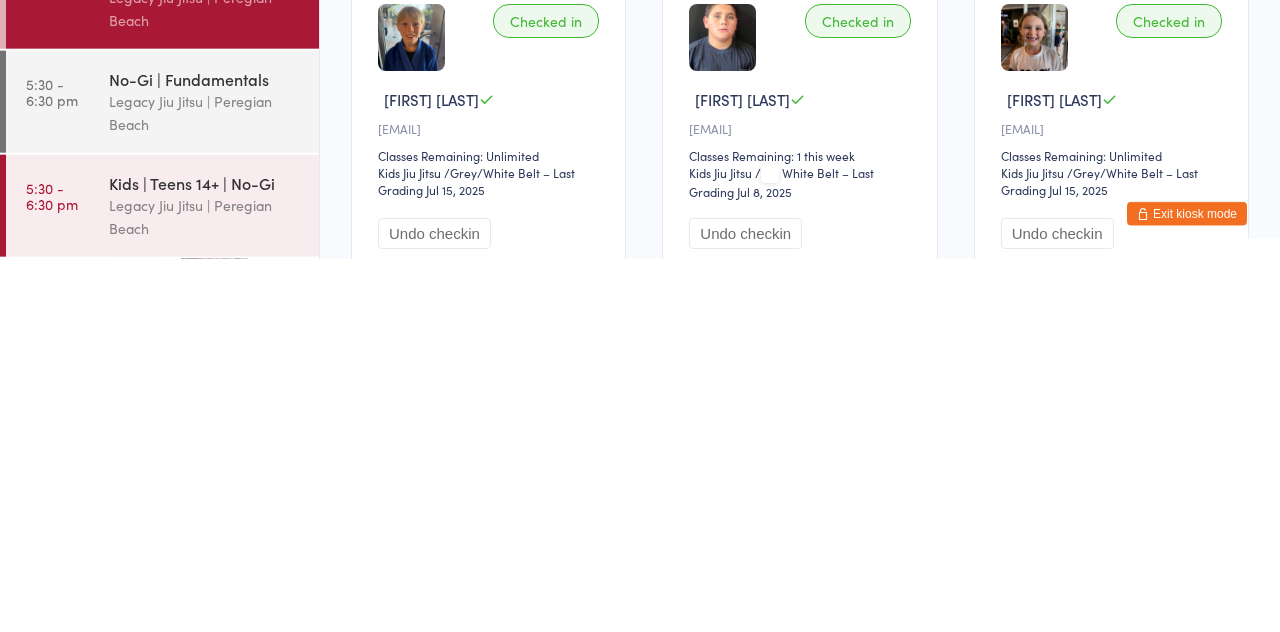 click on "Legacy Jiu Jitsu | Peregian Beach" at bounding box center [205, 590] 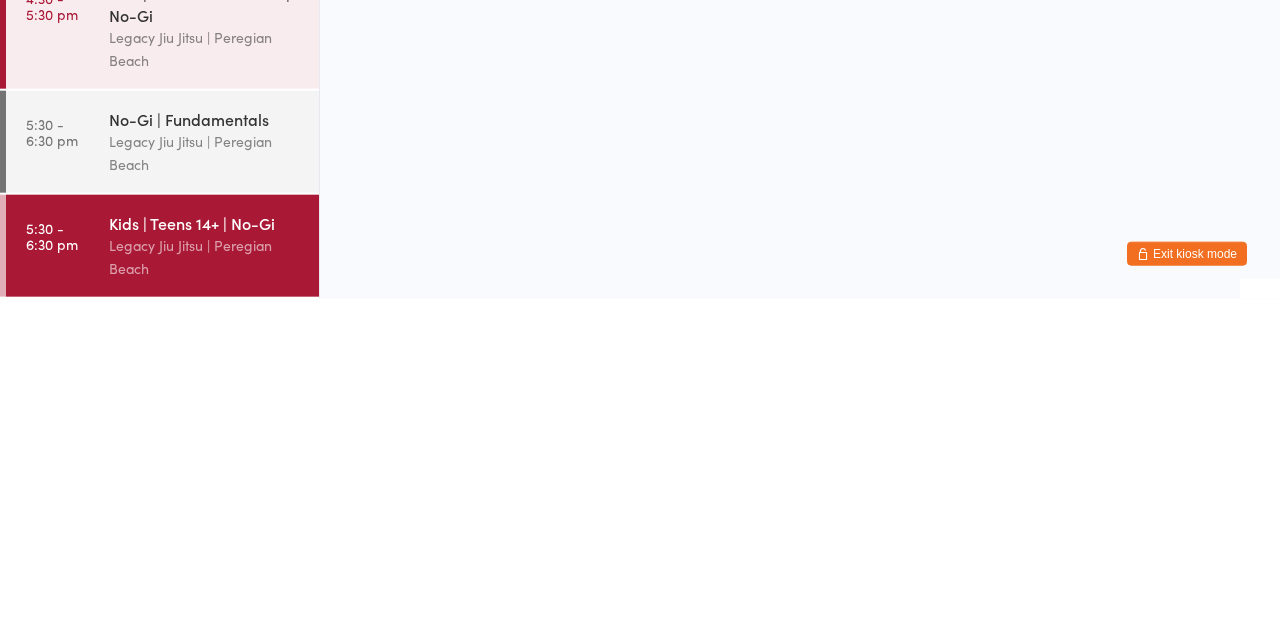 click on "Legacy Jiu Jitsu | Peregian Beach" at bounding box center [205, 486] 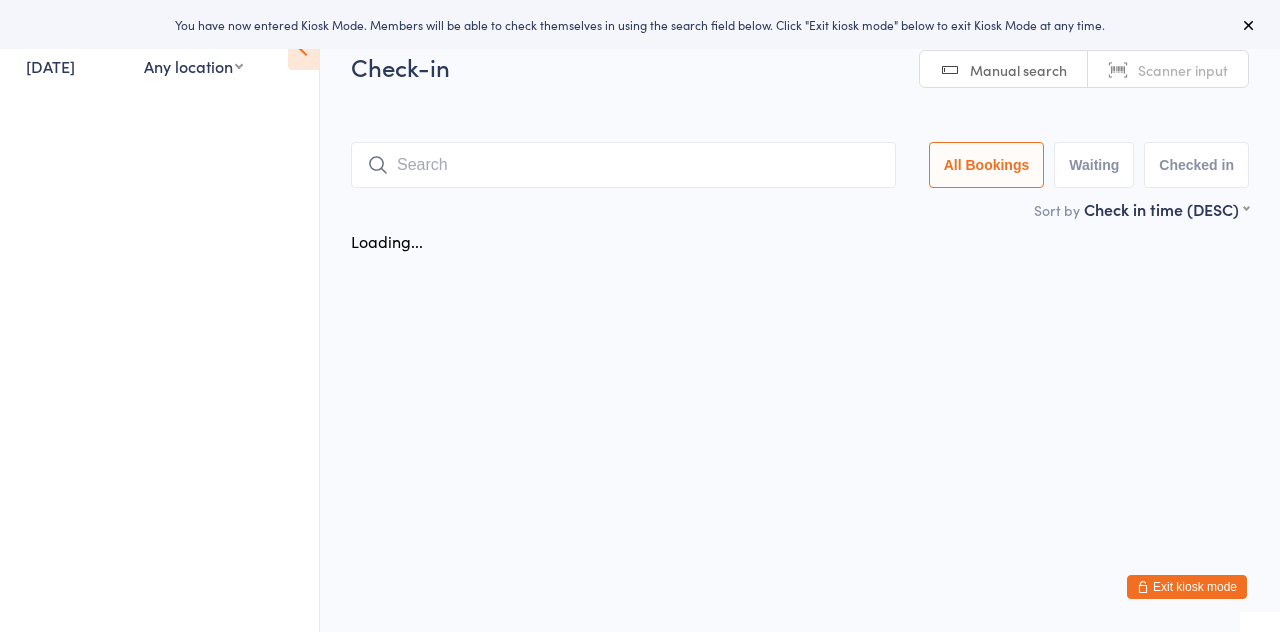 scroll, scrollTop: 0, scrollLeft: 0, axis: both 